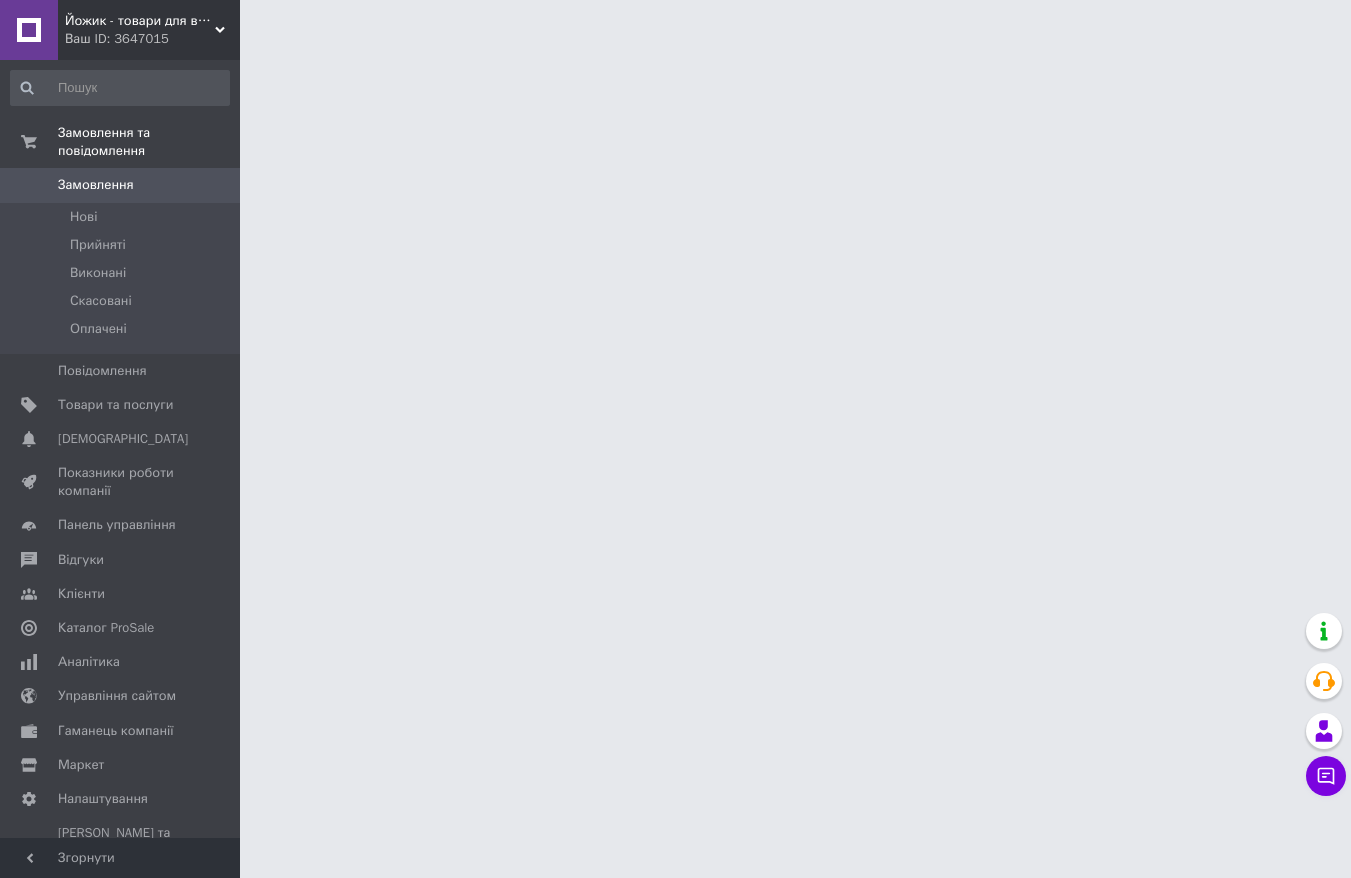 scroll, scrollTop: 0, scrollLeft: 0, axis: both 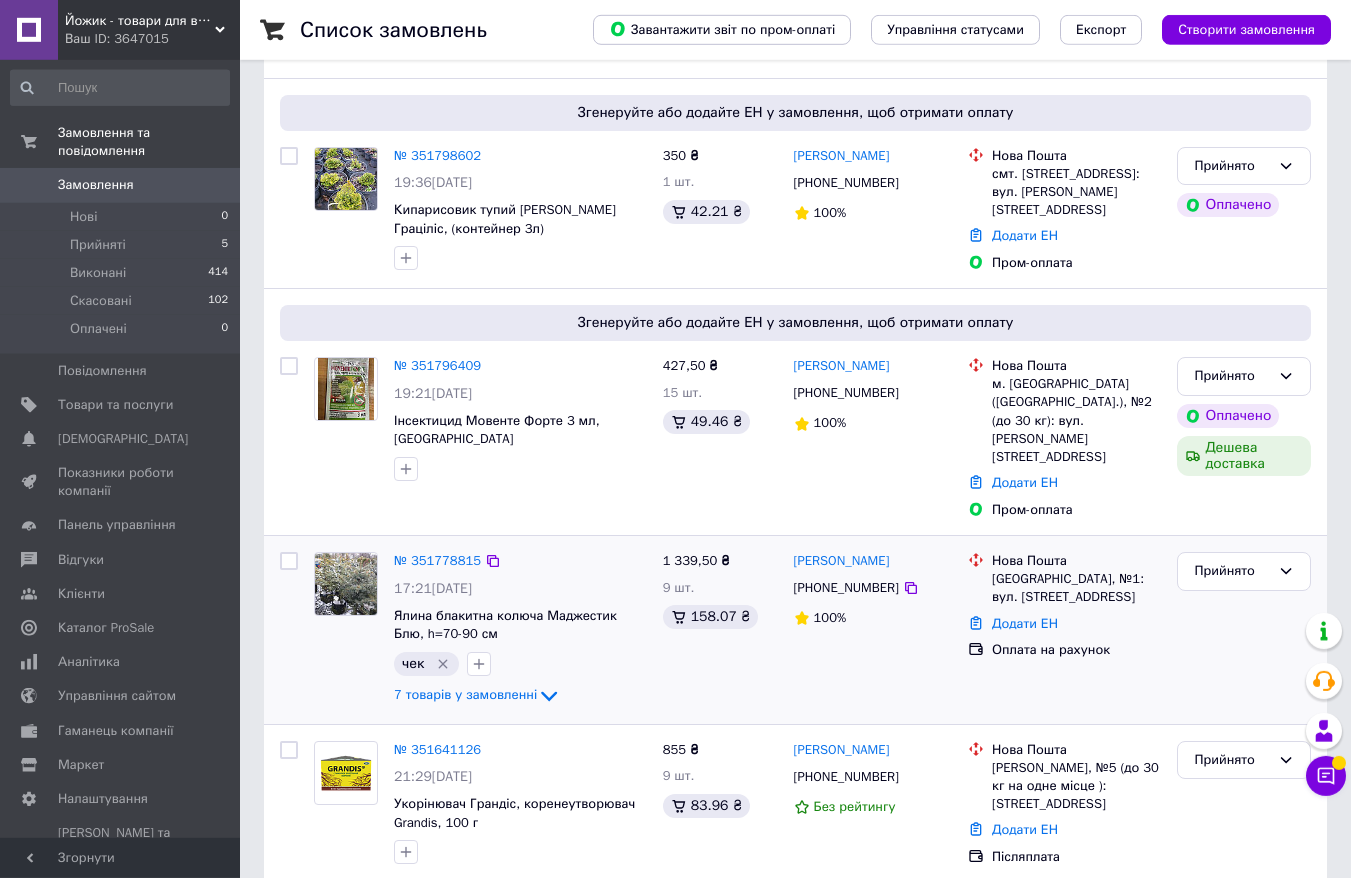 click on "№ 351778815 17:21, 08.07.2025 Ялина блакитна колюча Маджестик Блю, h=70-90 см чек   7 товарів у замовленні" at bounding box center [520, 630] 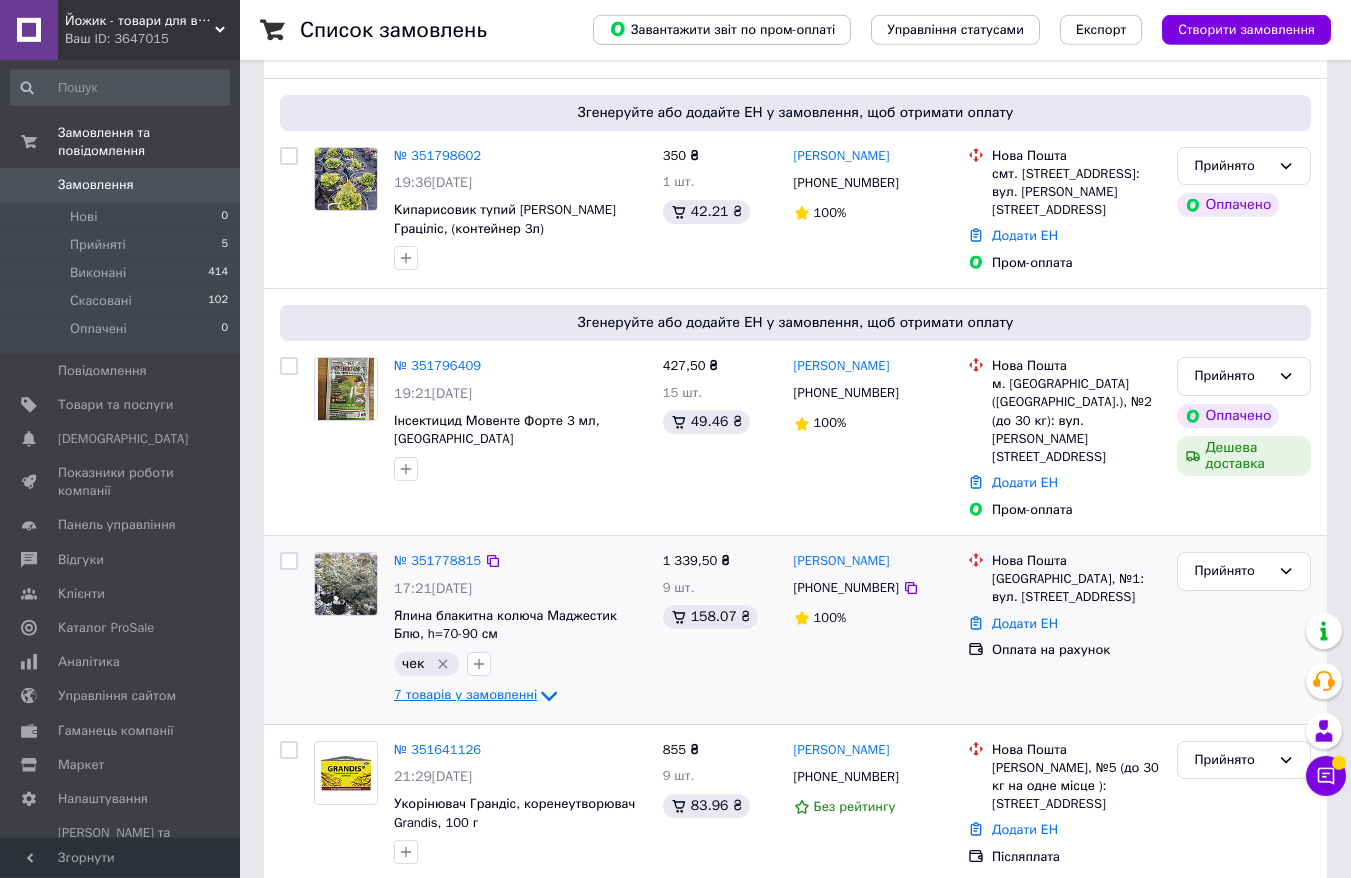 click 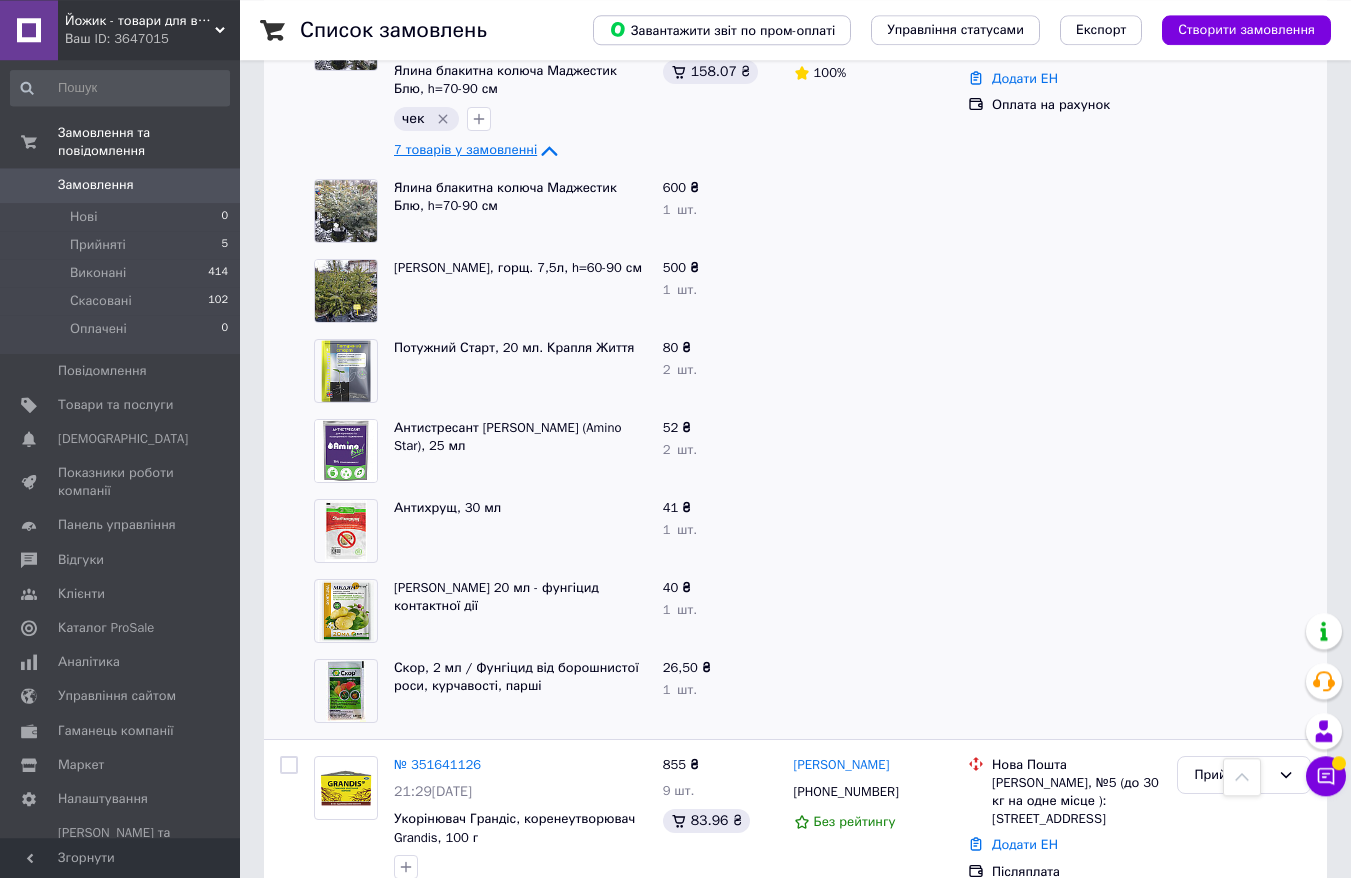 scroll, scrollTop: 675, scrollLeft: 0, axis: vertical 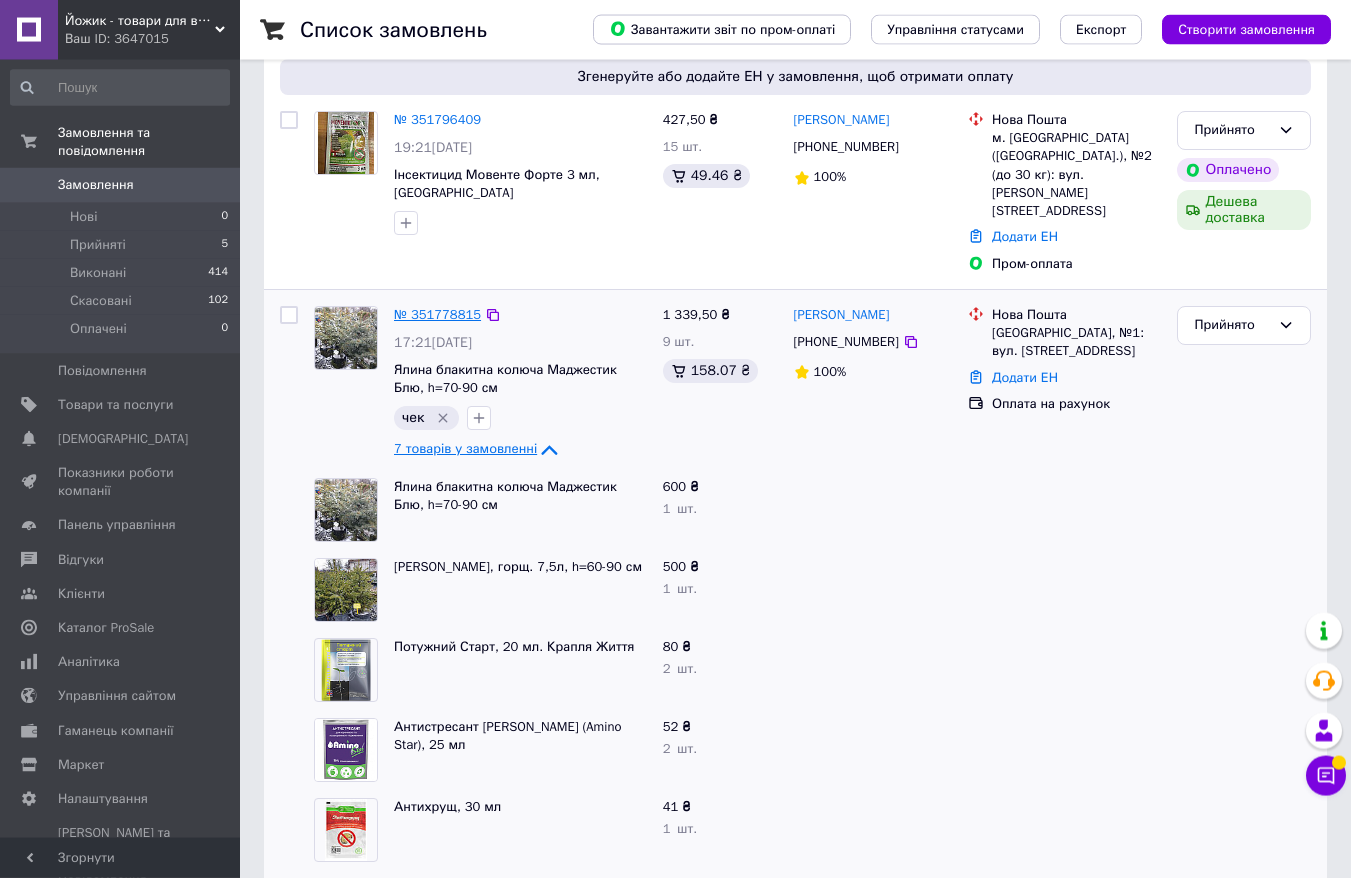click on "№ 351778815" at bounding box center (437, 314) 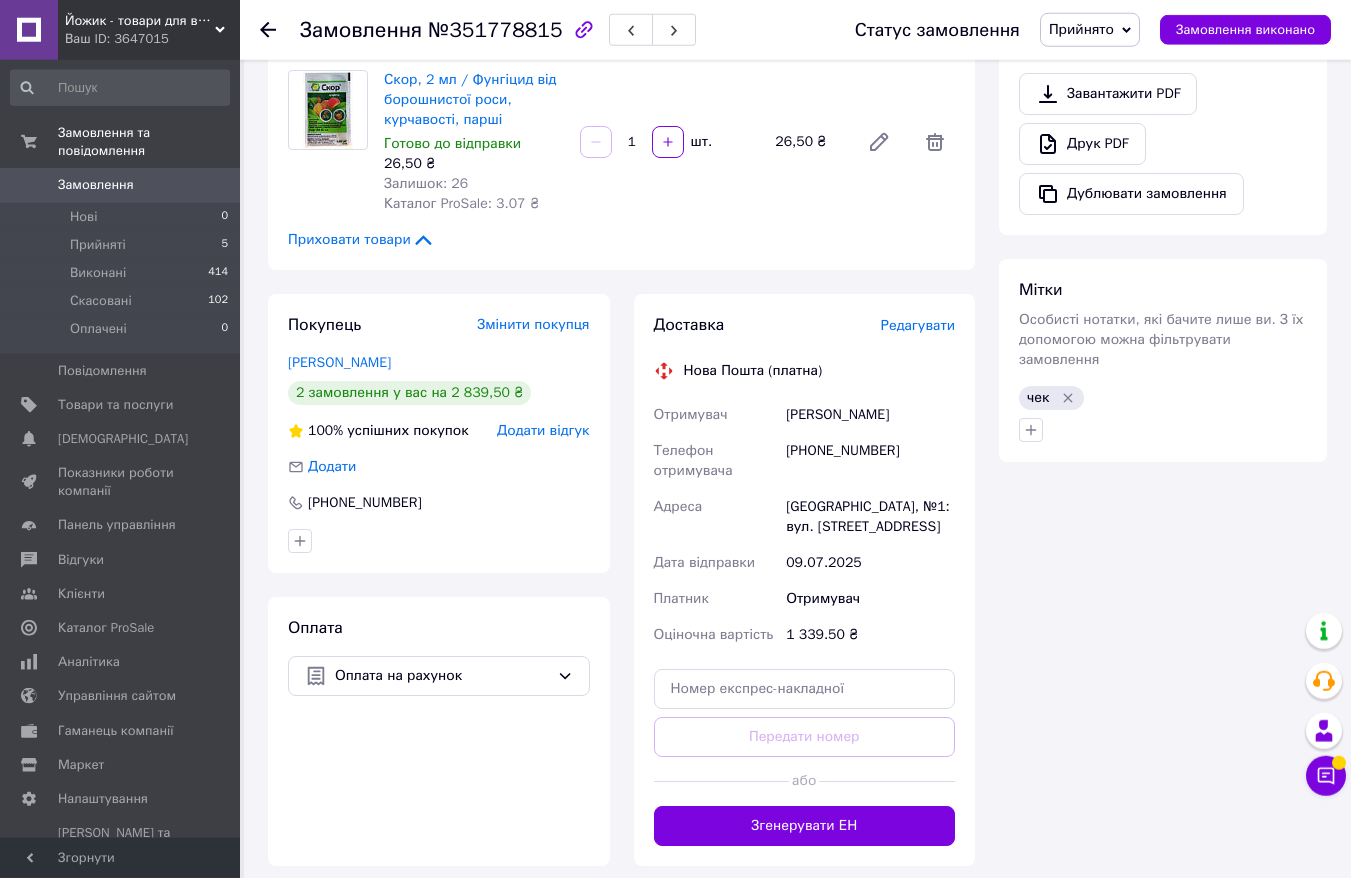 scroll, scrollTop: 1057, scrollLeft: 0, axis: vertical 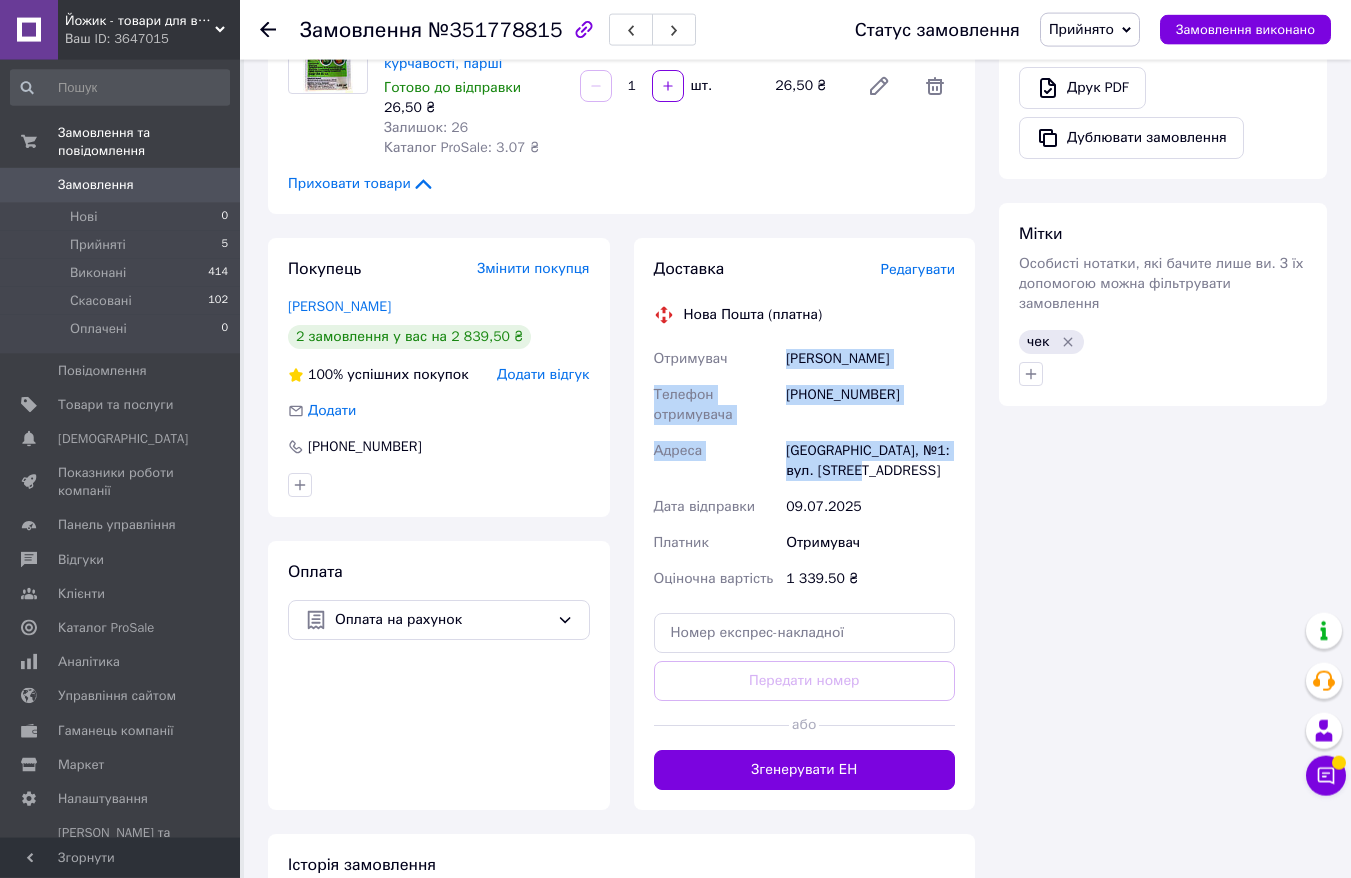 drag, startPoint x: 783, startPoint y: 326, endPoint x: 902, endPoint y: 459, distance: 178.46568 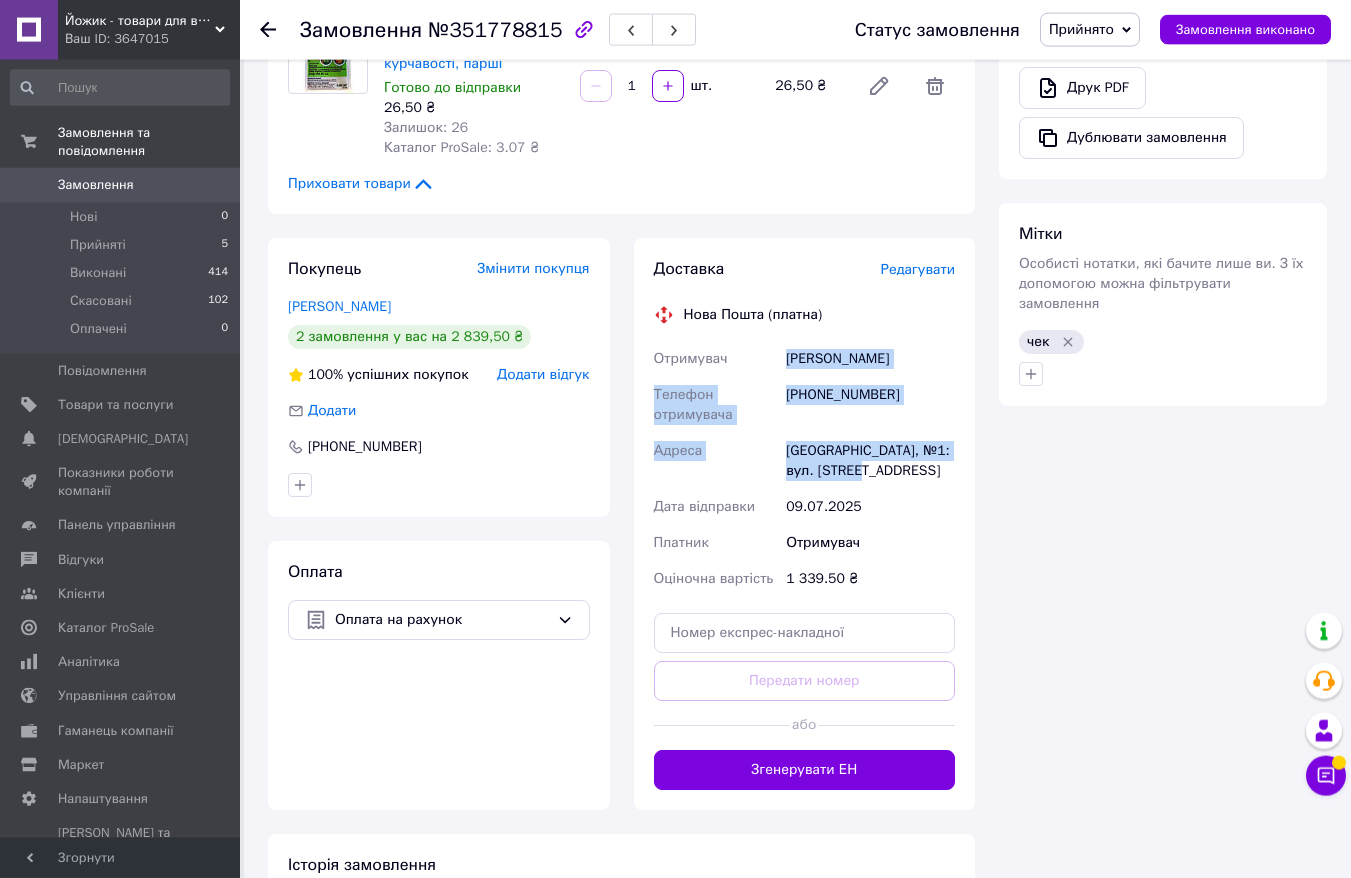 click on "Отримувач Захарченко Ірина Телефон отримувача +380932035334 Адреса Бориспіль, №1: вул. Запорізька, 36 Дата відправки 09.07.2025 Платник Отримувач Оціночна вартість 1 339.50 ₴" at bounding box center (805, 469) 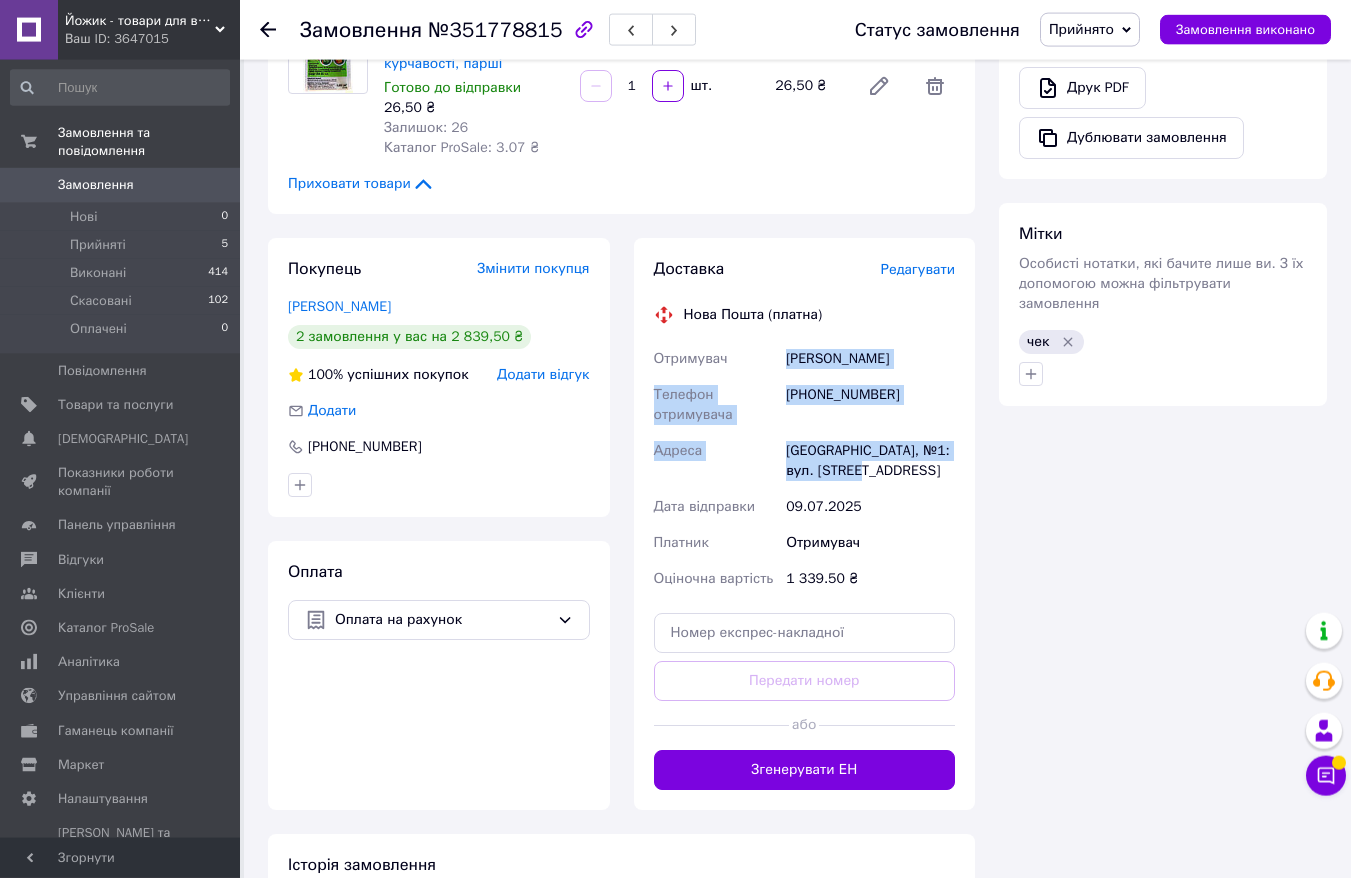 click 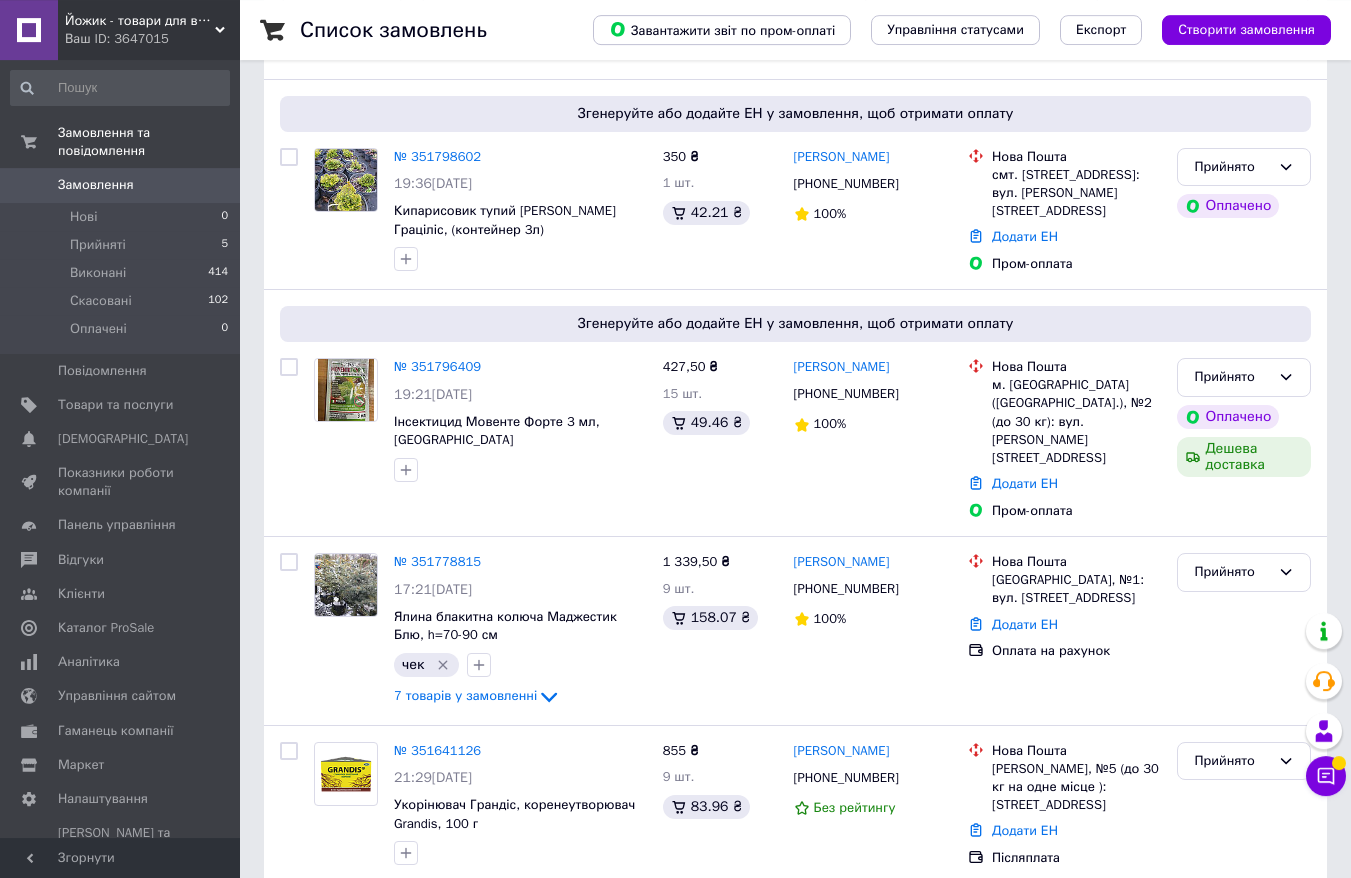 scroll, scrollTop: 149, scrollLeft: 0, axis: vertical 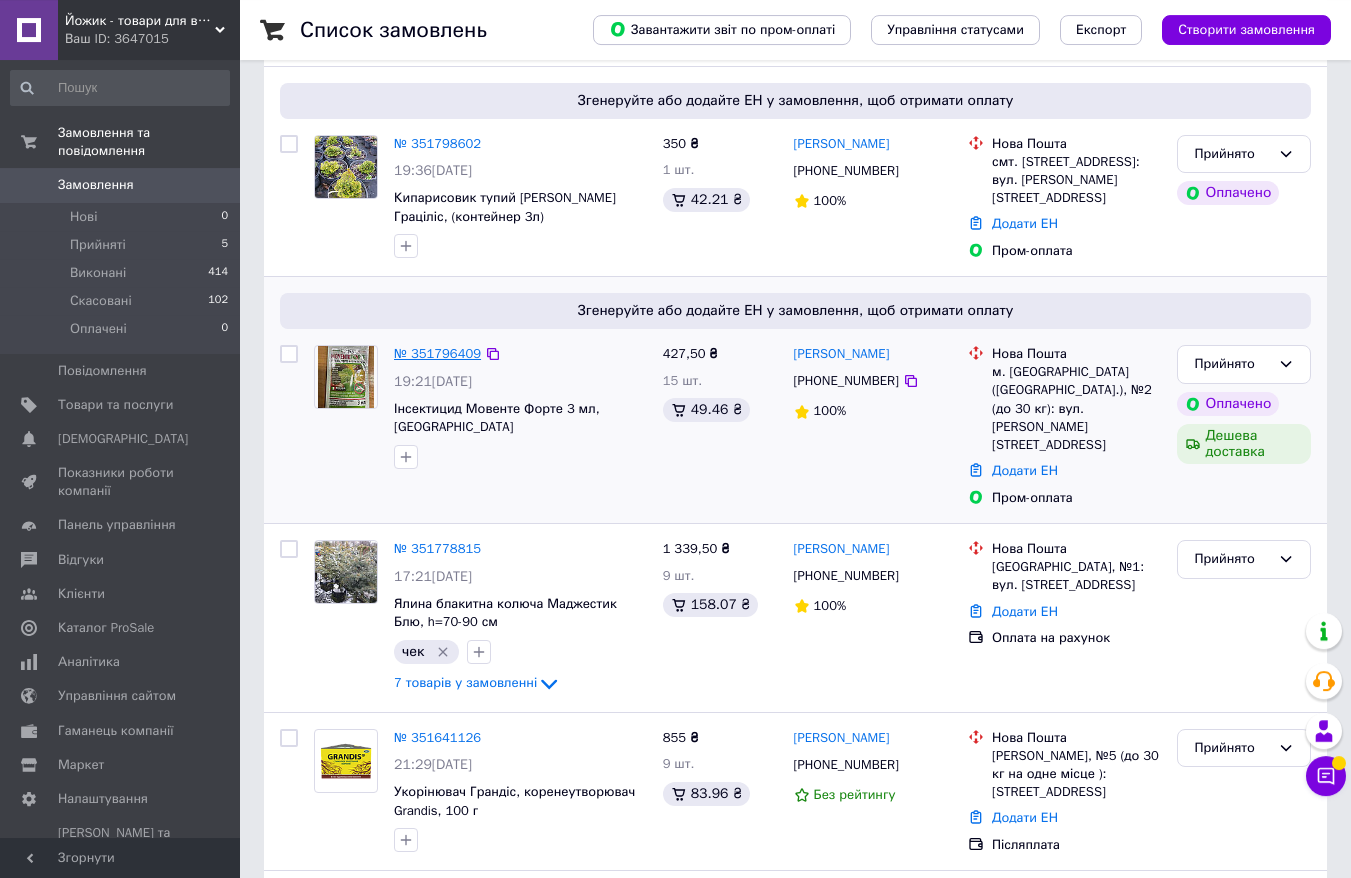 click on "№ 351796409" at bounding box center (437, 353) 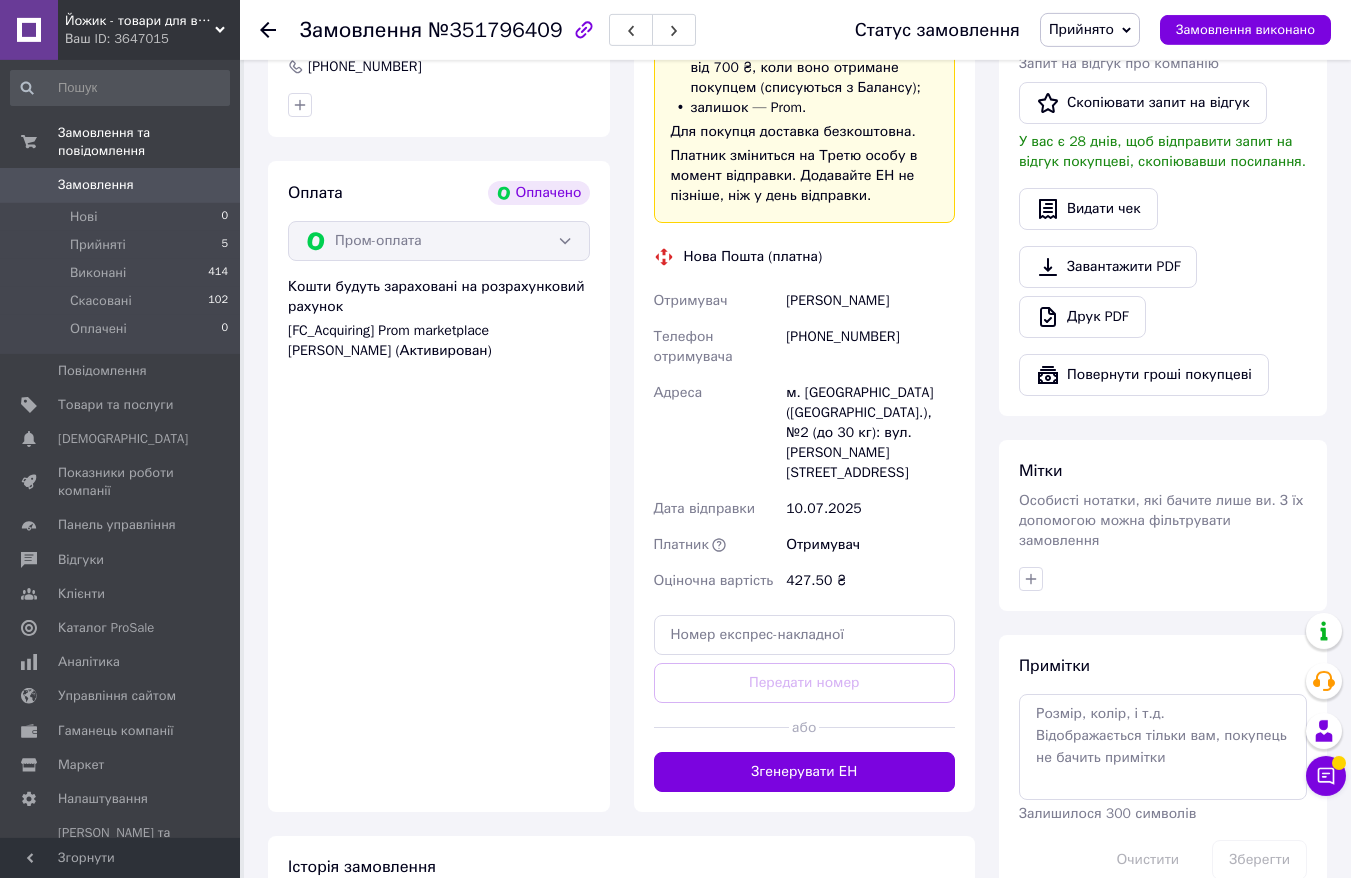 scroll, scrollTop: 616, scrollLeft: 0, axis: vertical 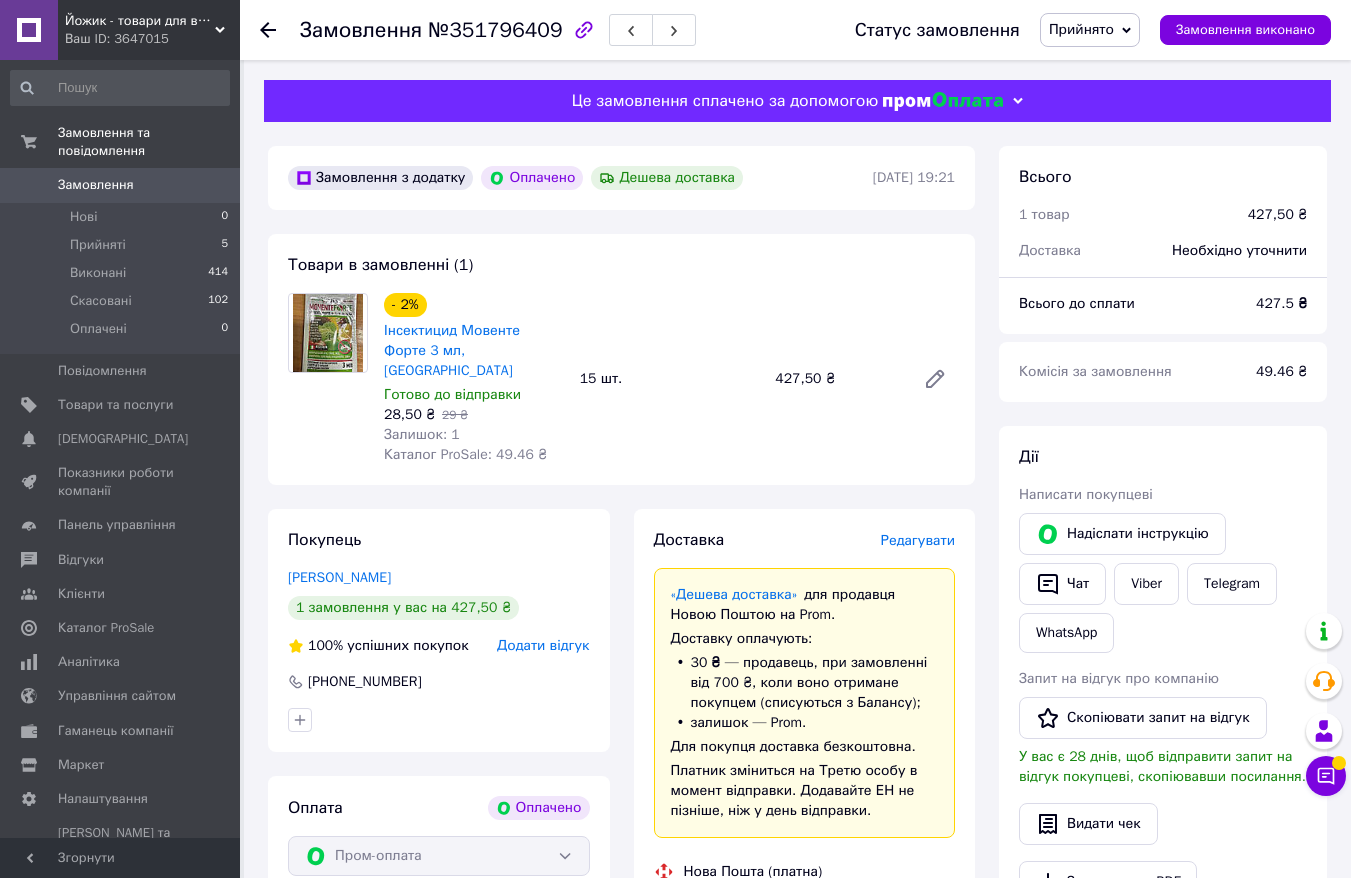 click at bounding box center (327, 333) 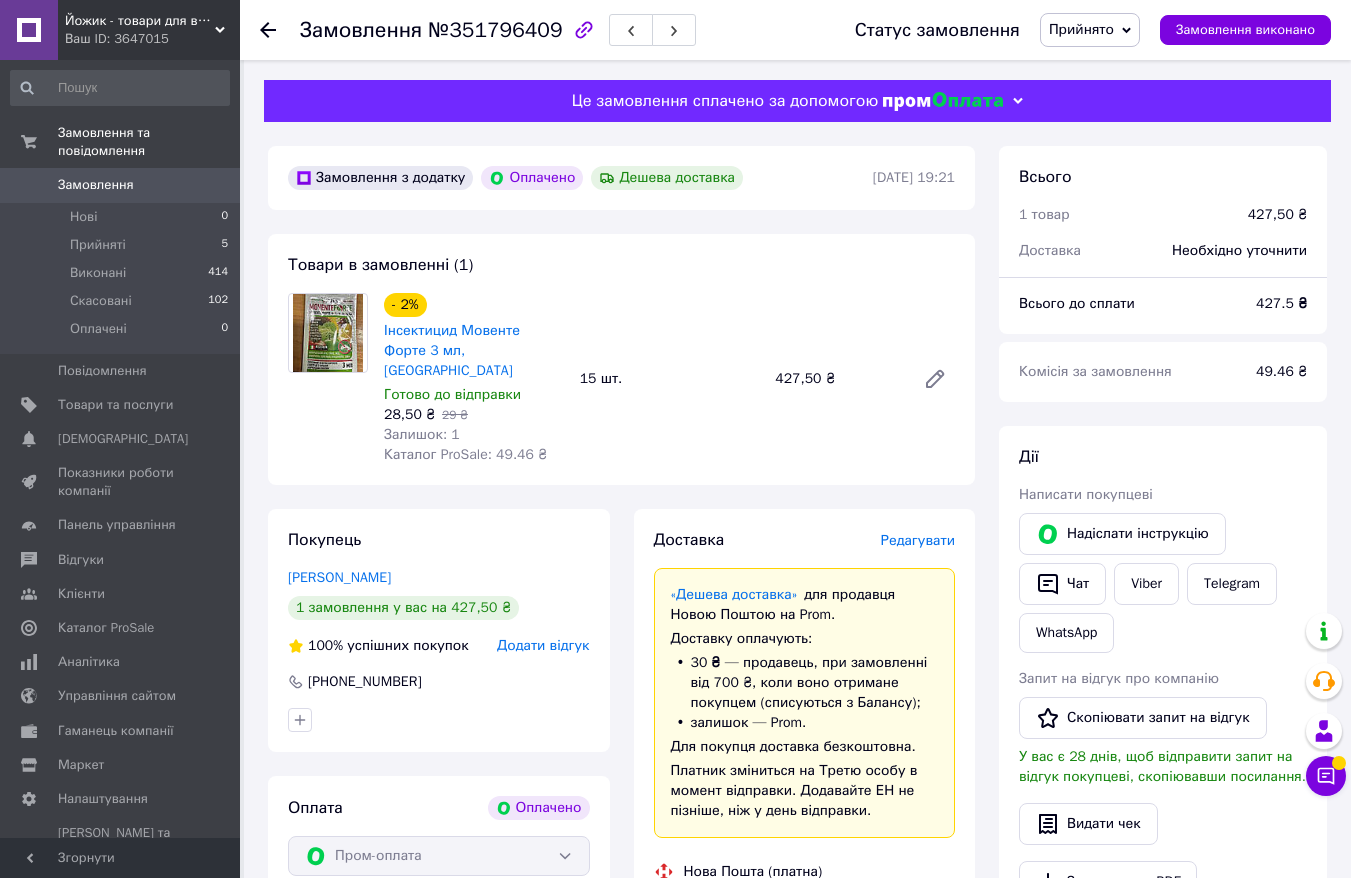click 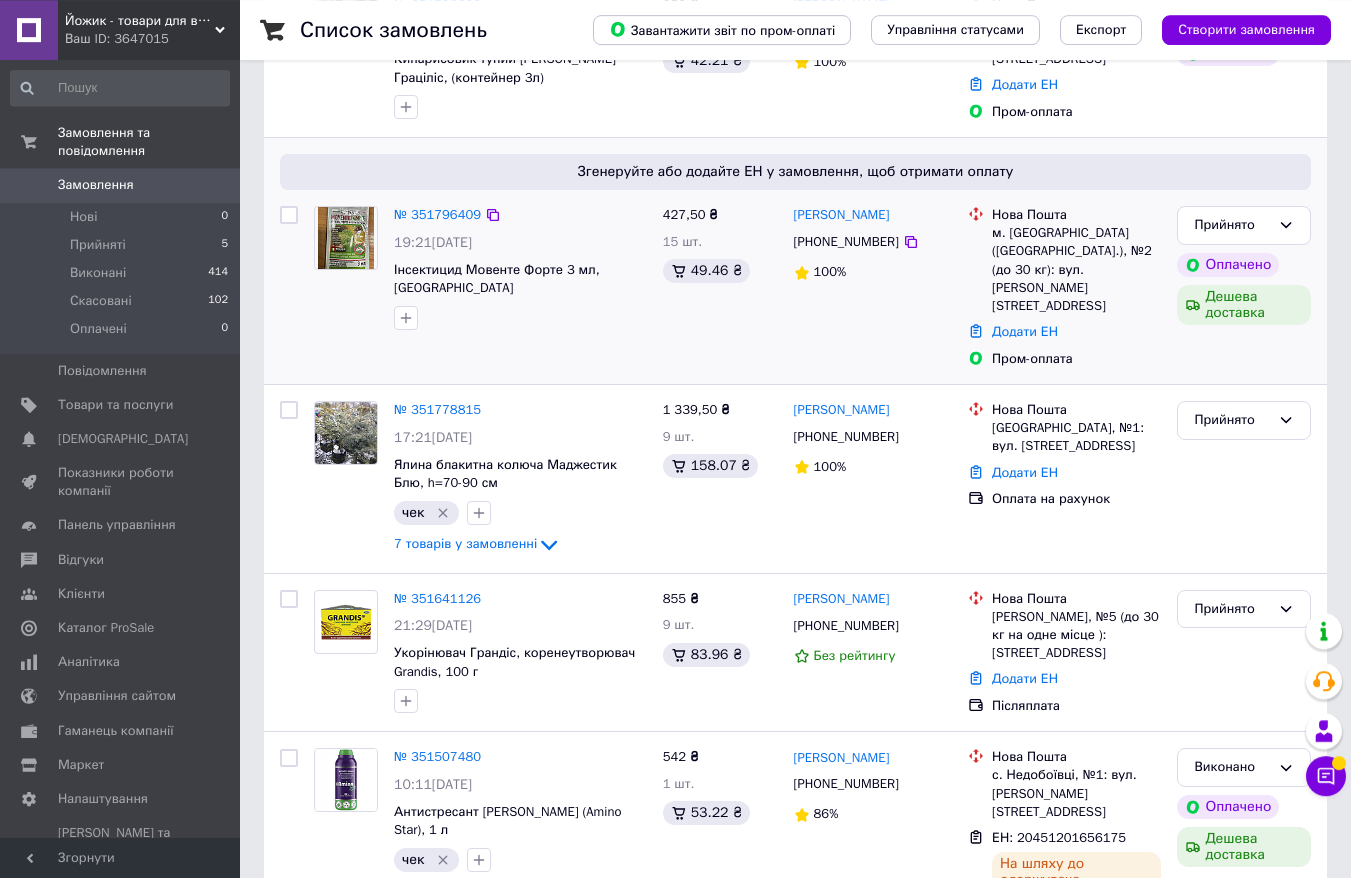 scroll, scrollTop: 289, scrollLeft: 0, axis: vertical 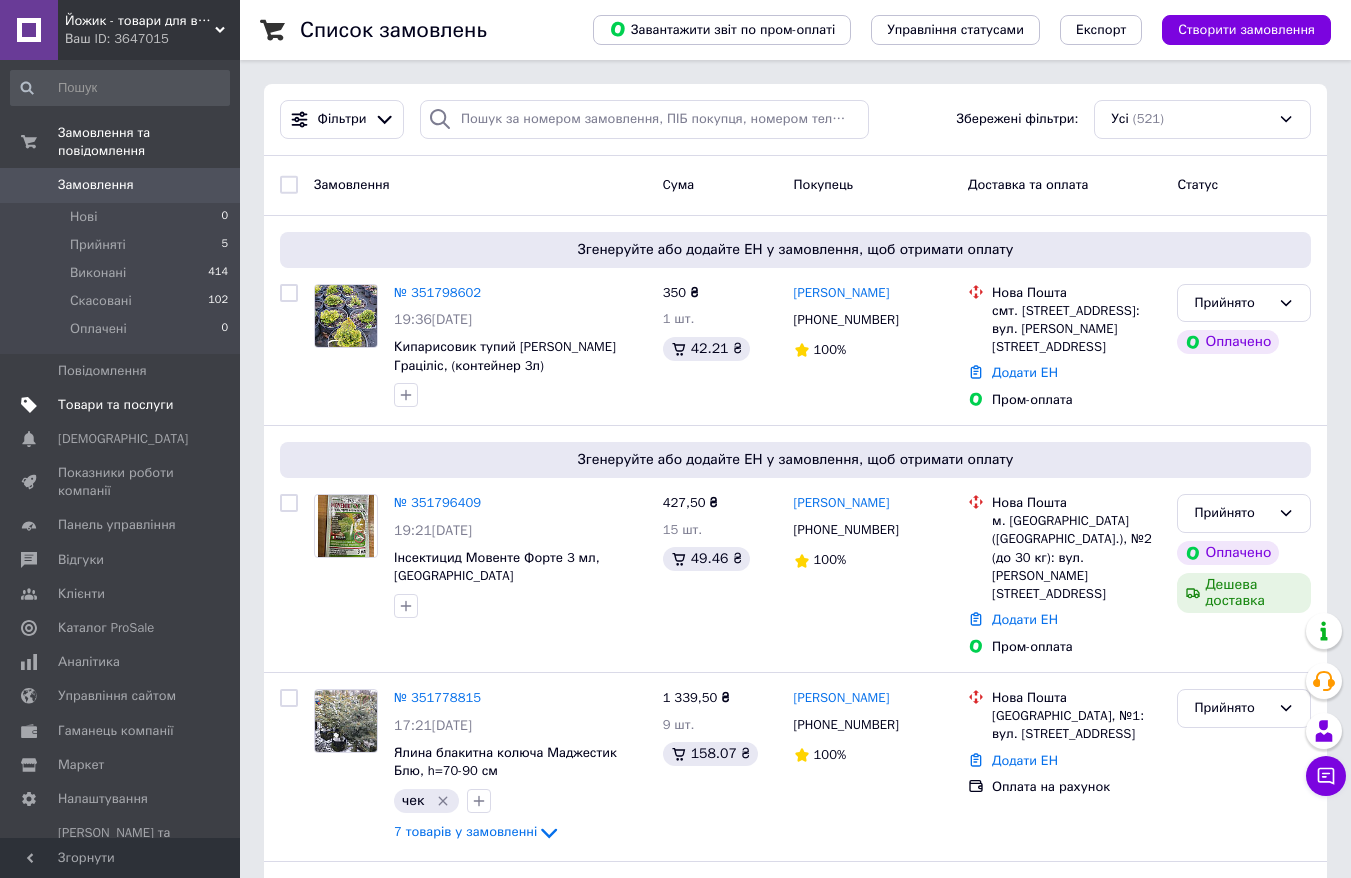 click on "Товари та послуги" at bounding box center (120, 405) 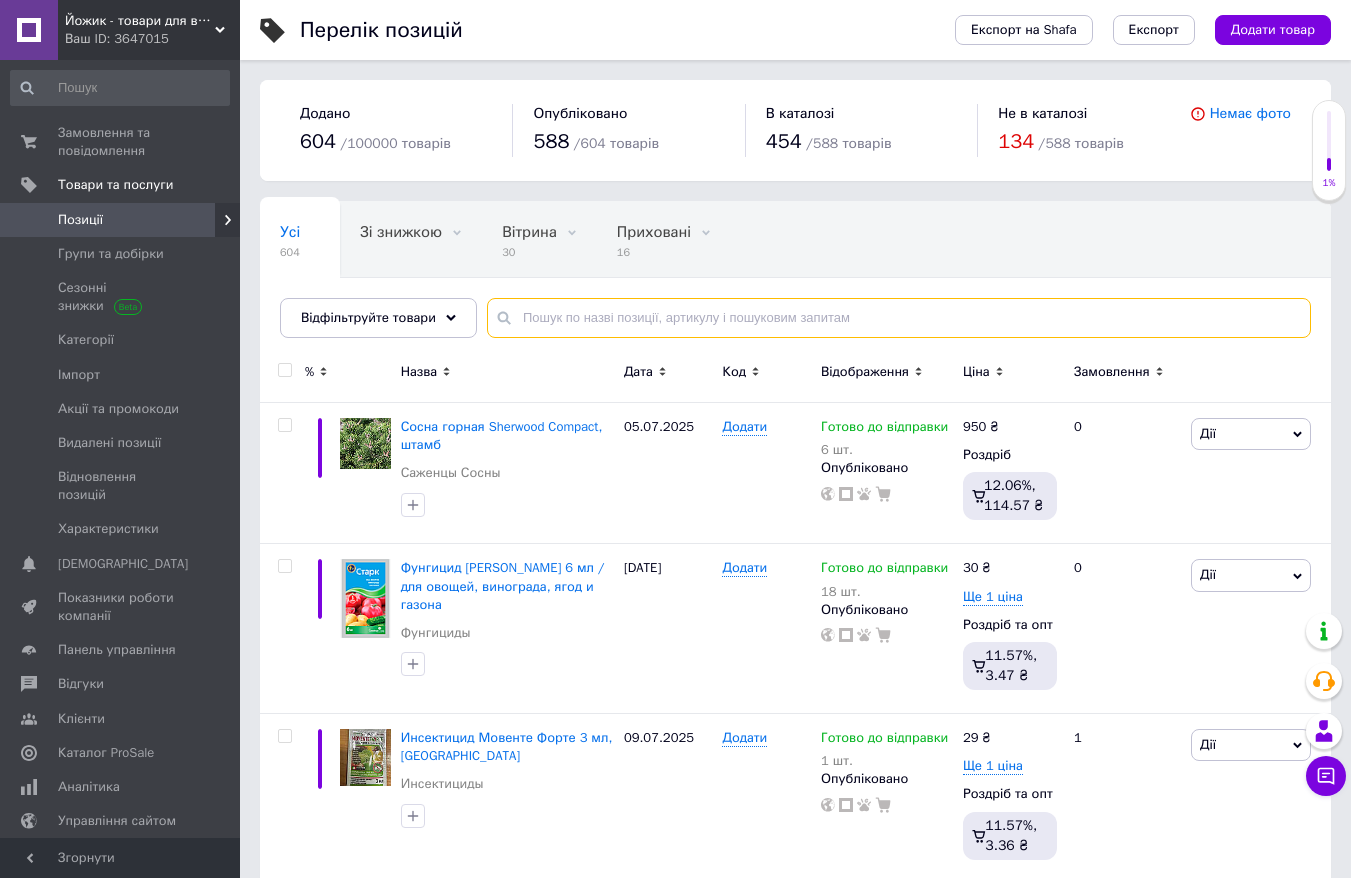 click at bounding box center (899, 318) 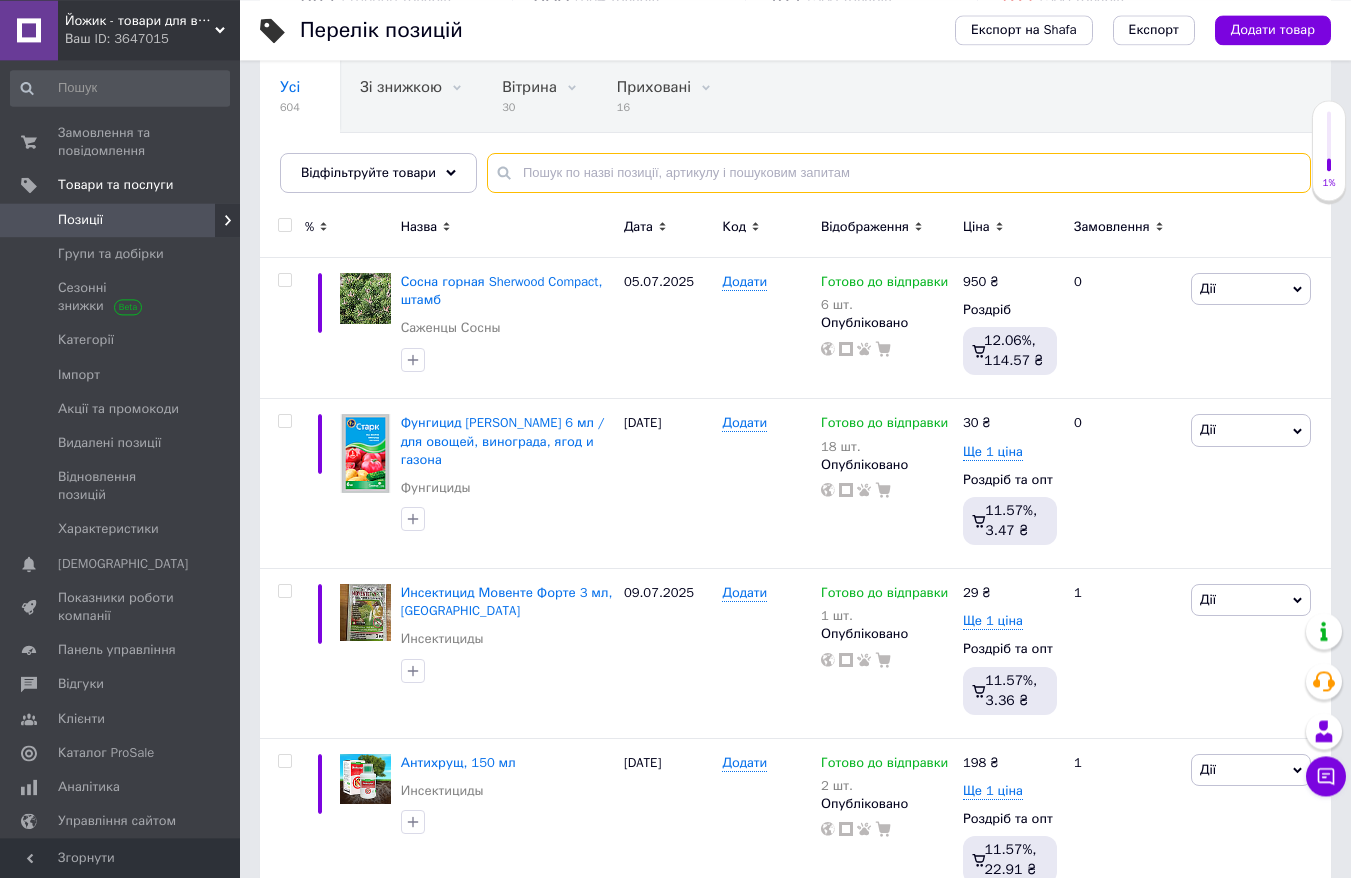 scroll, scrollTop: 146, scrollLeft: 0, axis: vertical 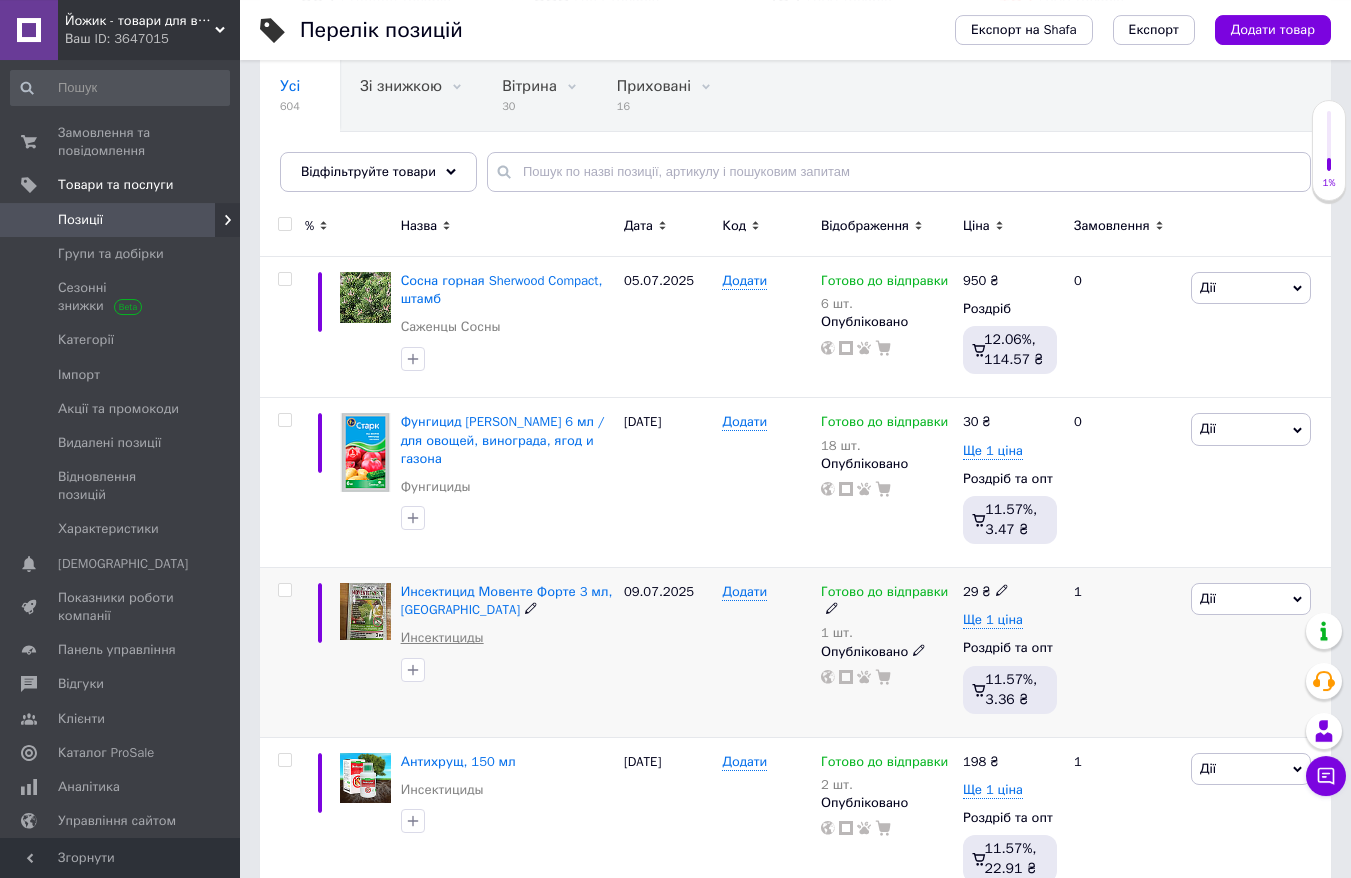 click on "Инсектициды" at bounding box center [442, 638] 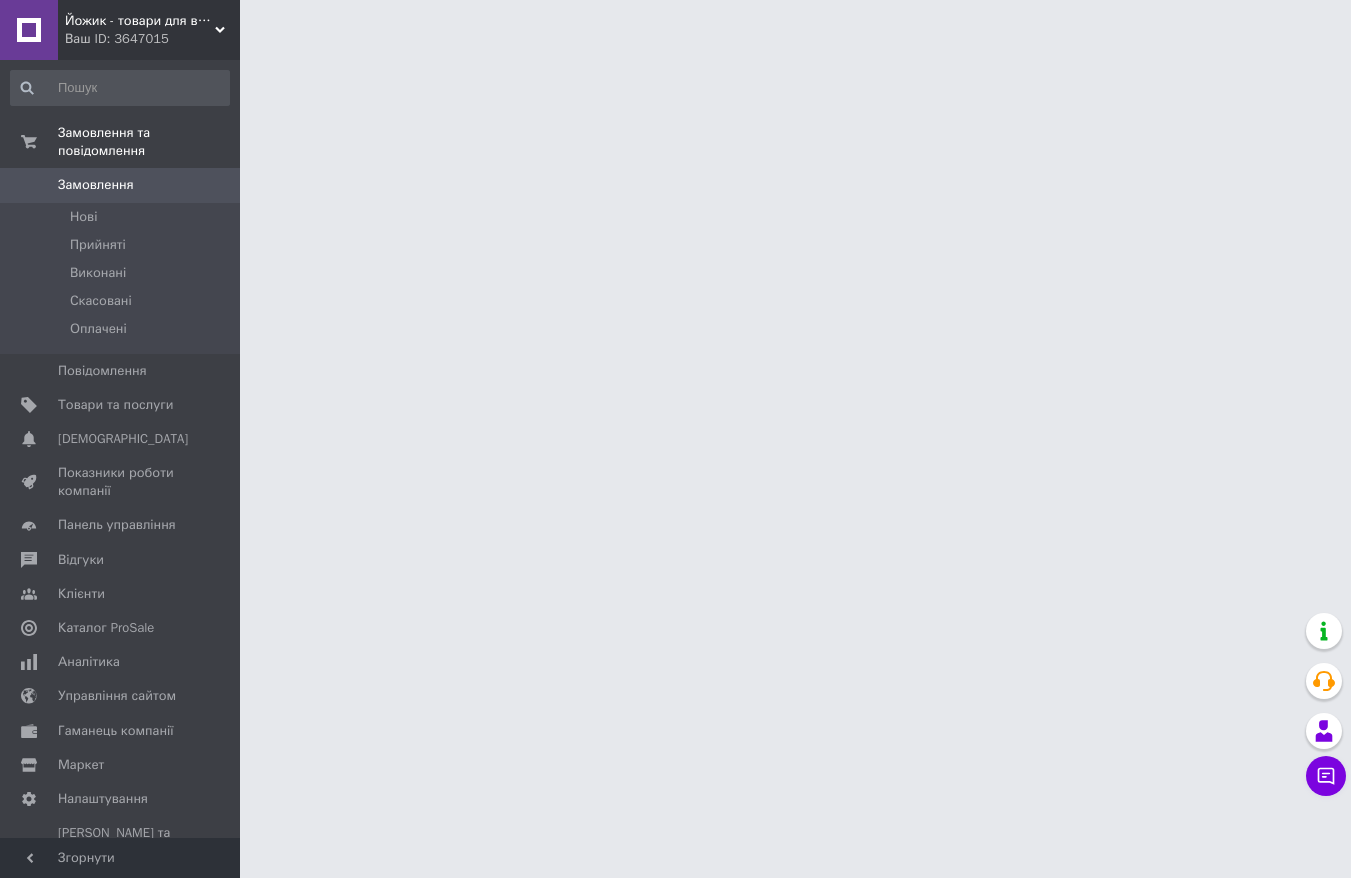 scroll, scrollTop: 0, scrollLeft: 0, axis: both 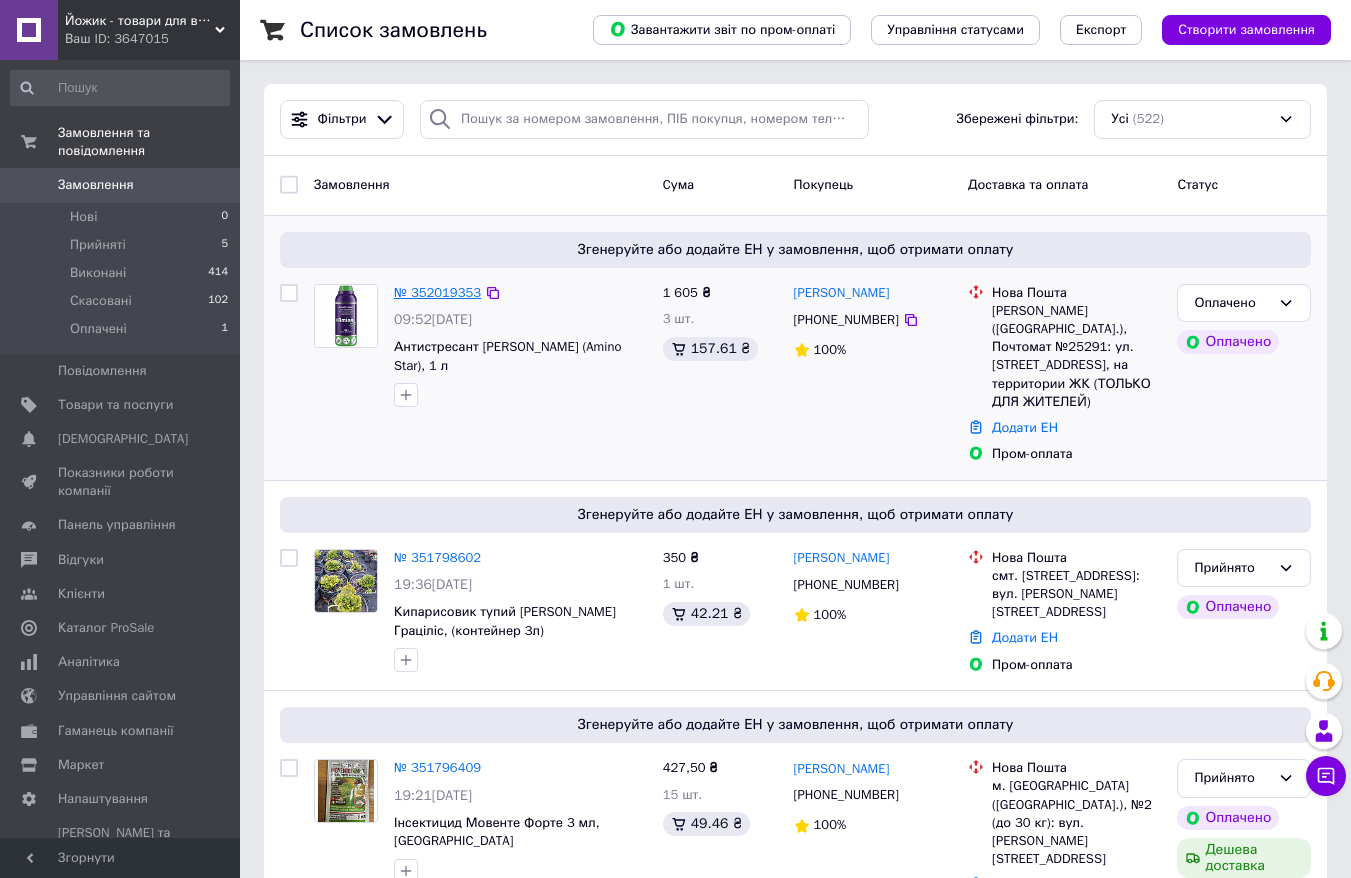 click on "№ 352019353" at bounding box center (437, 292) 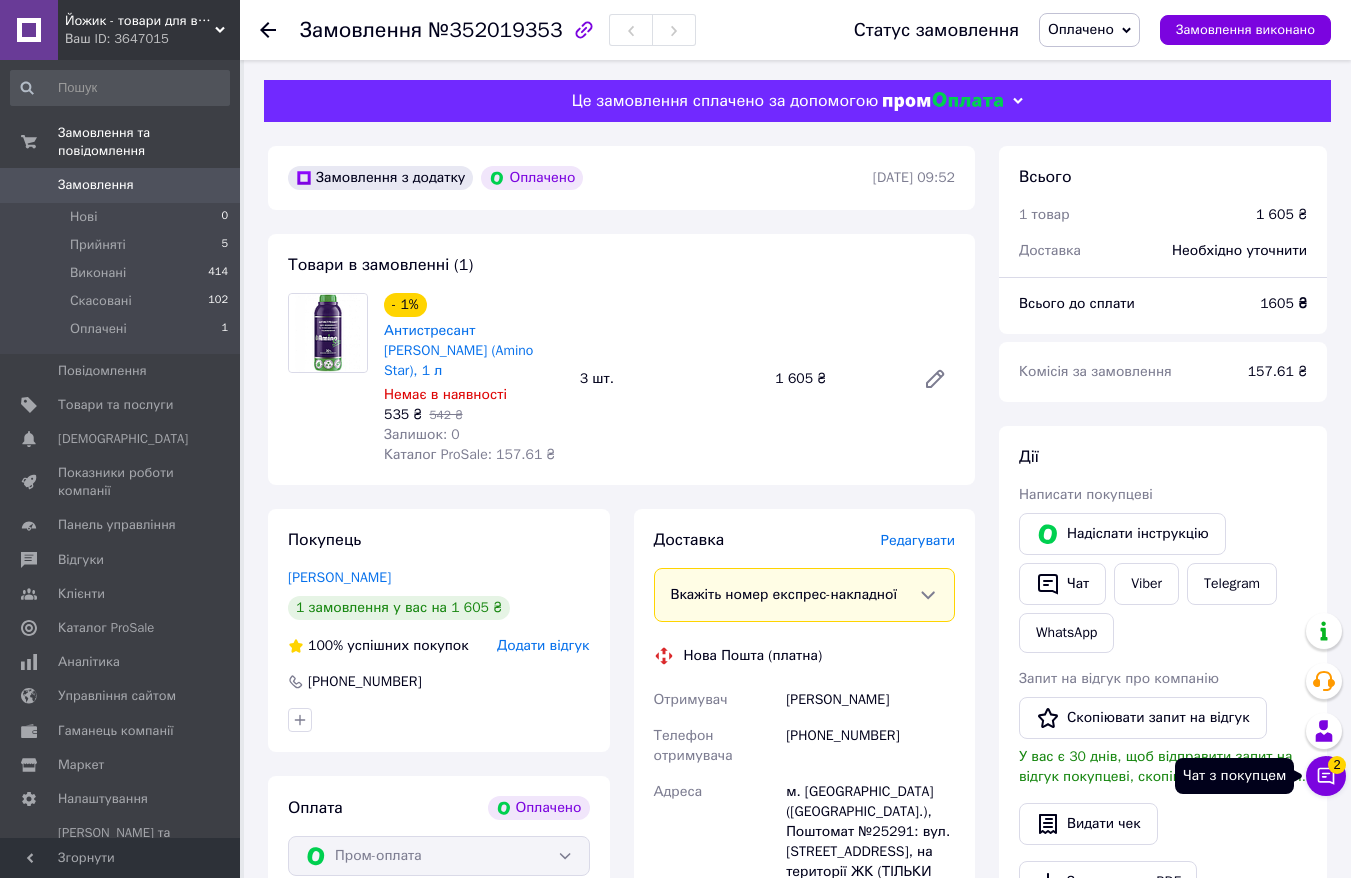 click on "Чат з покупцем 2" at bounding box center [1326, 776] 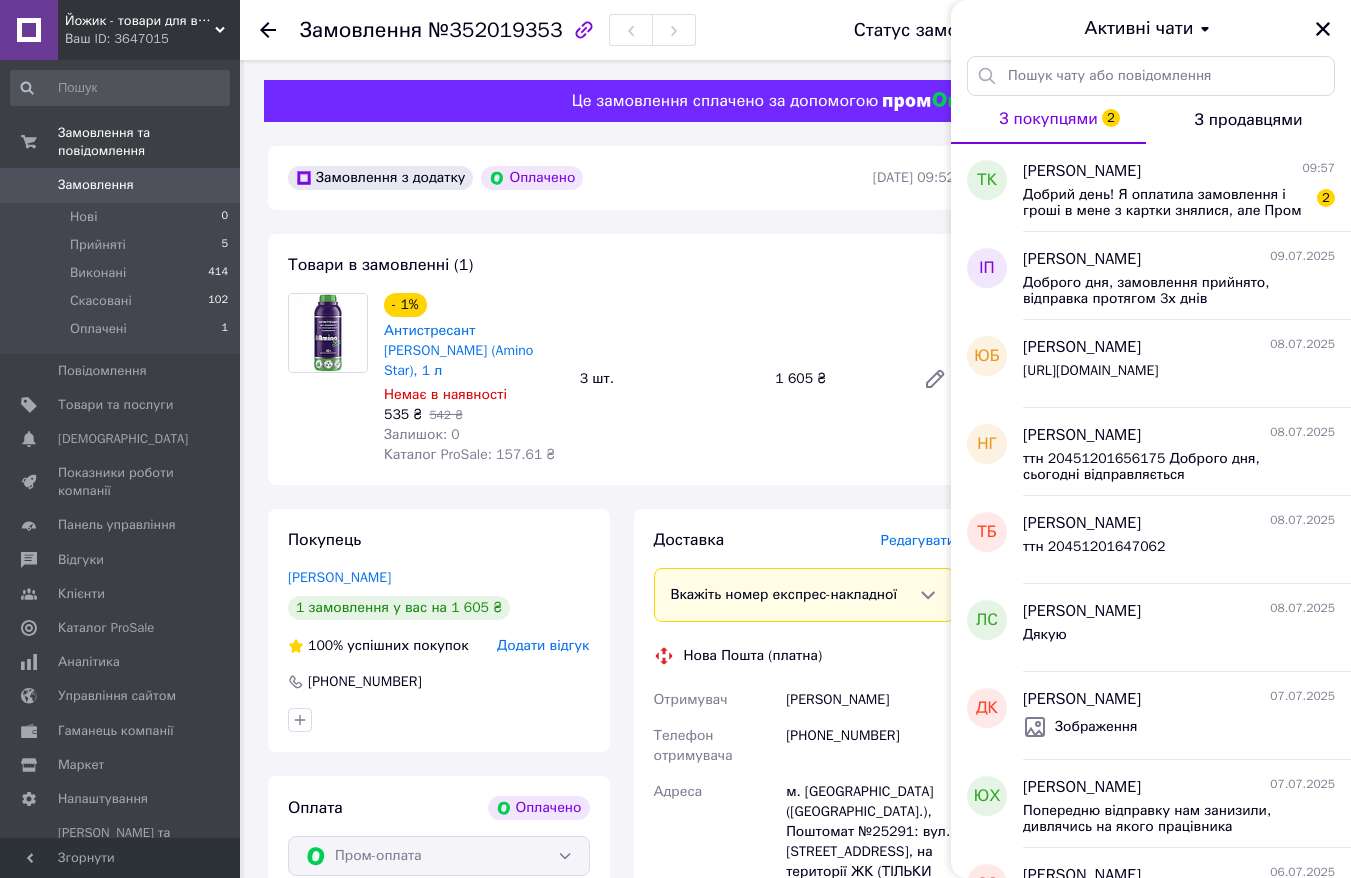 click on "07.07.2025" at bounding box center [1302, 784] 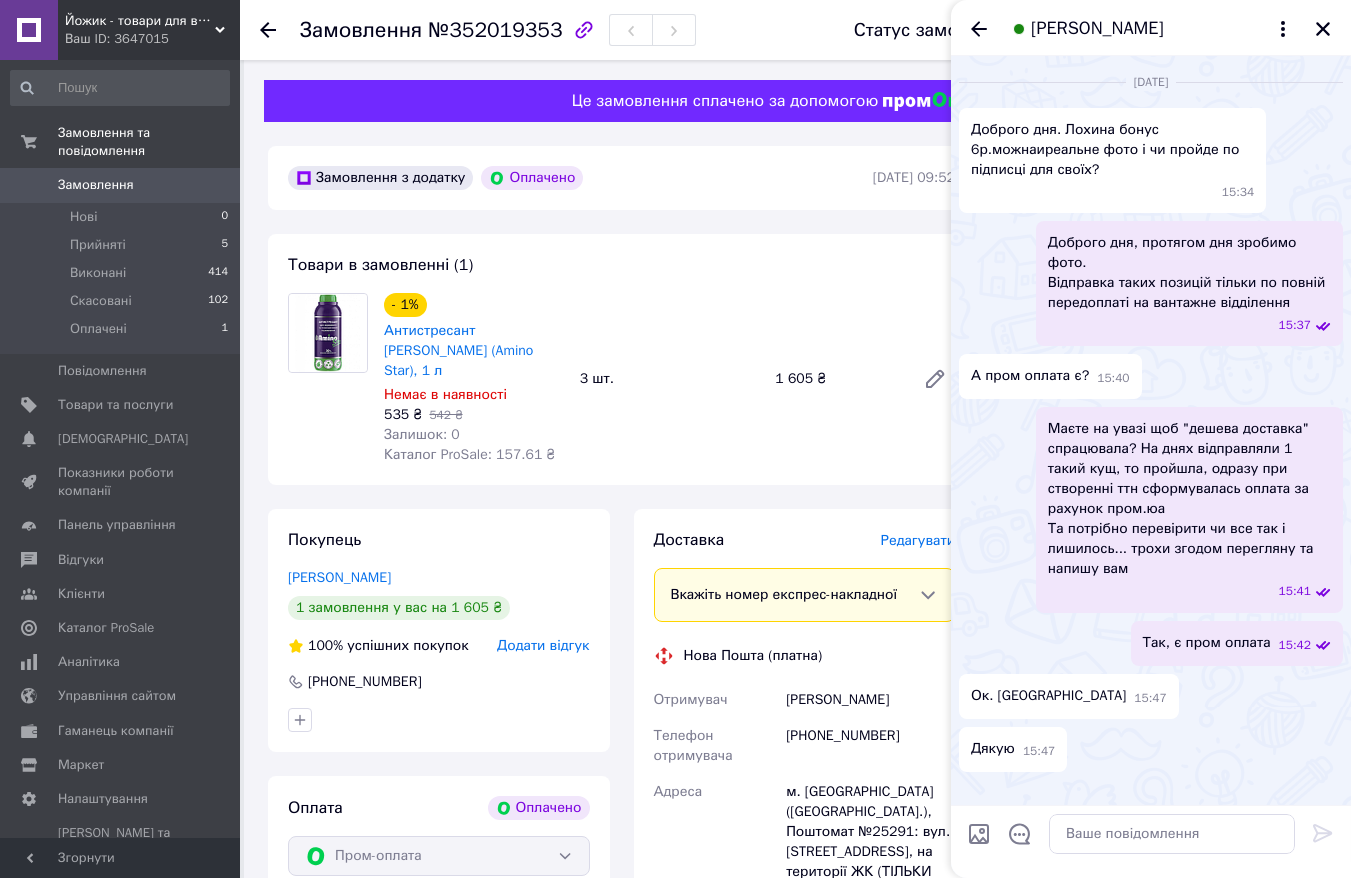 scroll, scrollTop: 409, scrollLeft: 0, axis: vertical 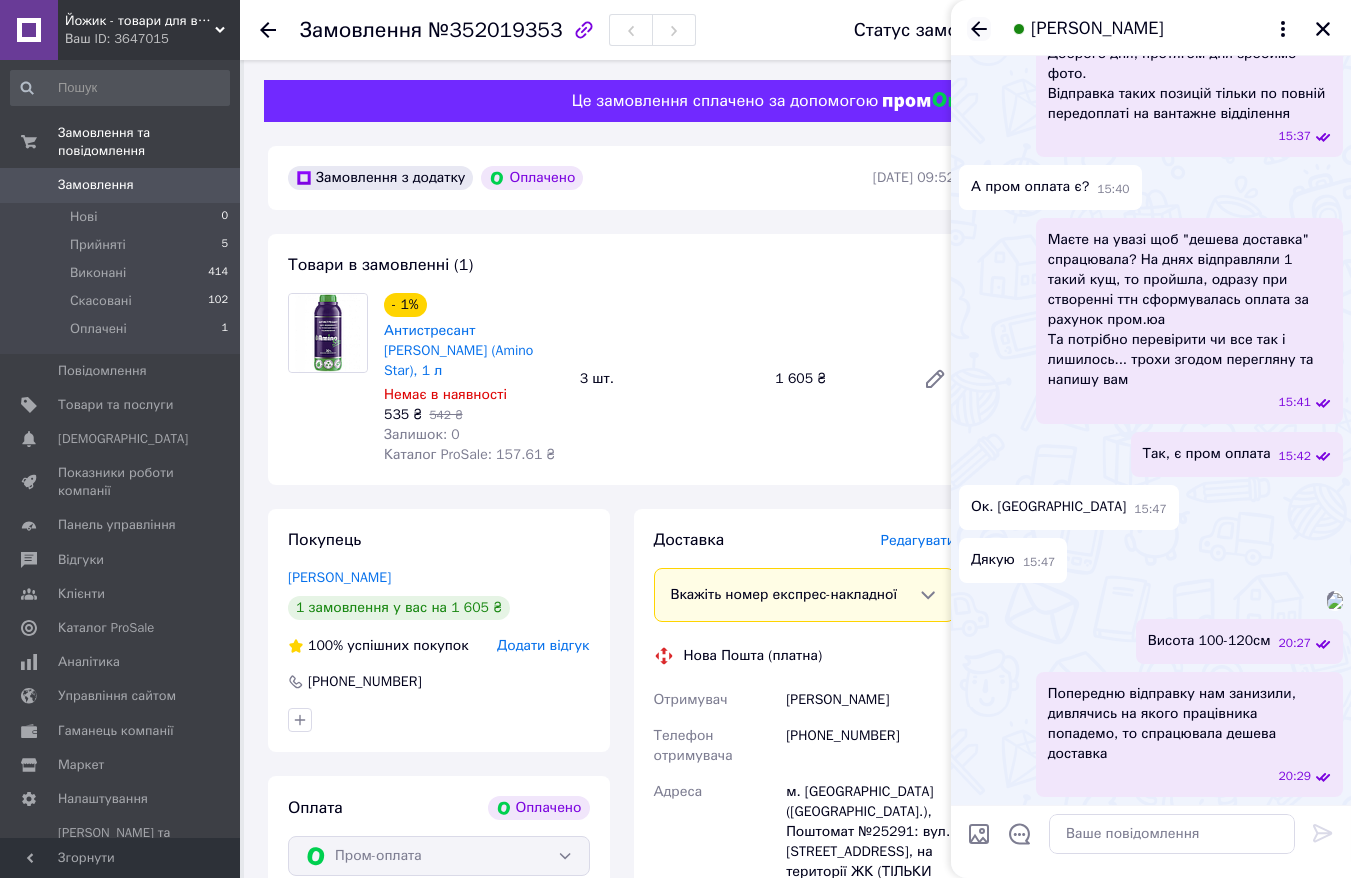 click 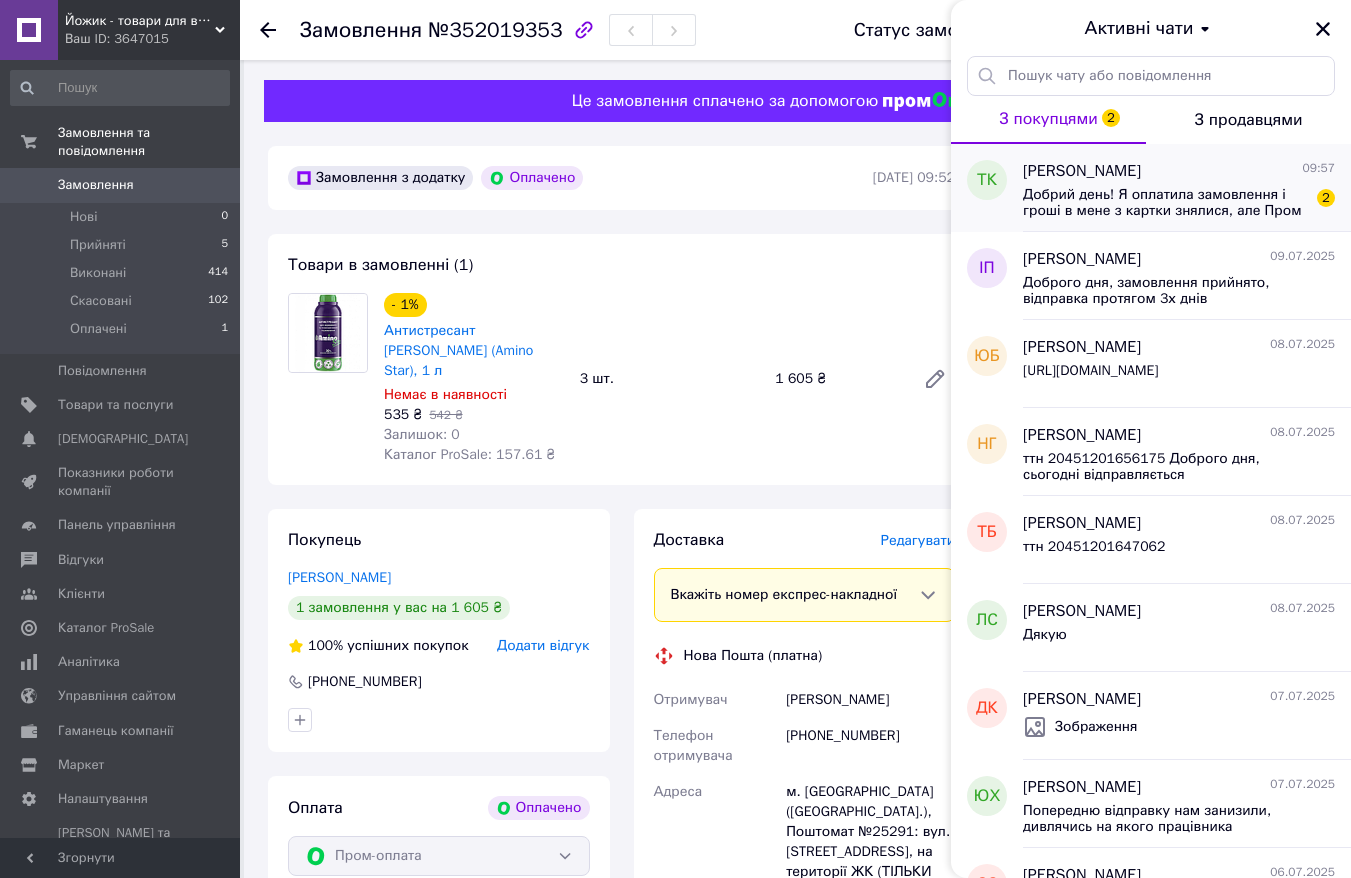 click on "Добрий день!
Я оплатила замовлення і гроші в мене з картки знялися, але Пром пише, що замовлення не оплачено. Будь ласка, перевірте і вирішить цю проблему!" at bounding box center [1165, 203] 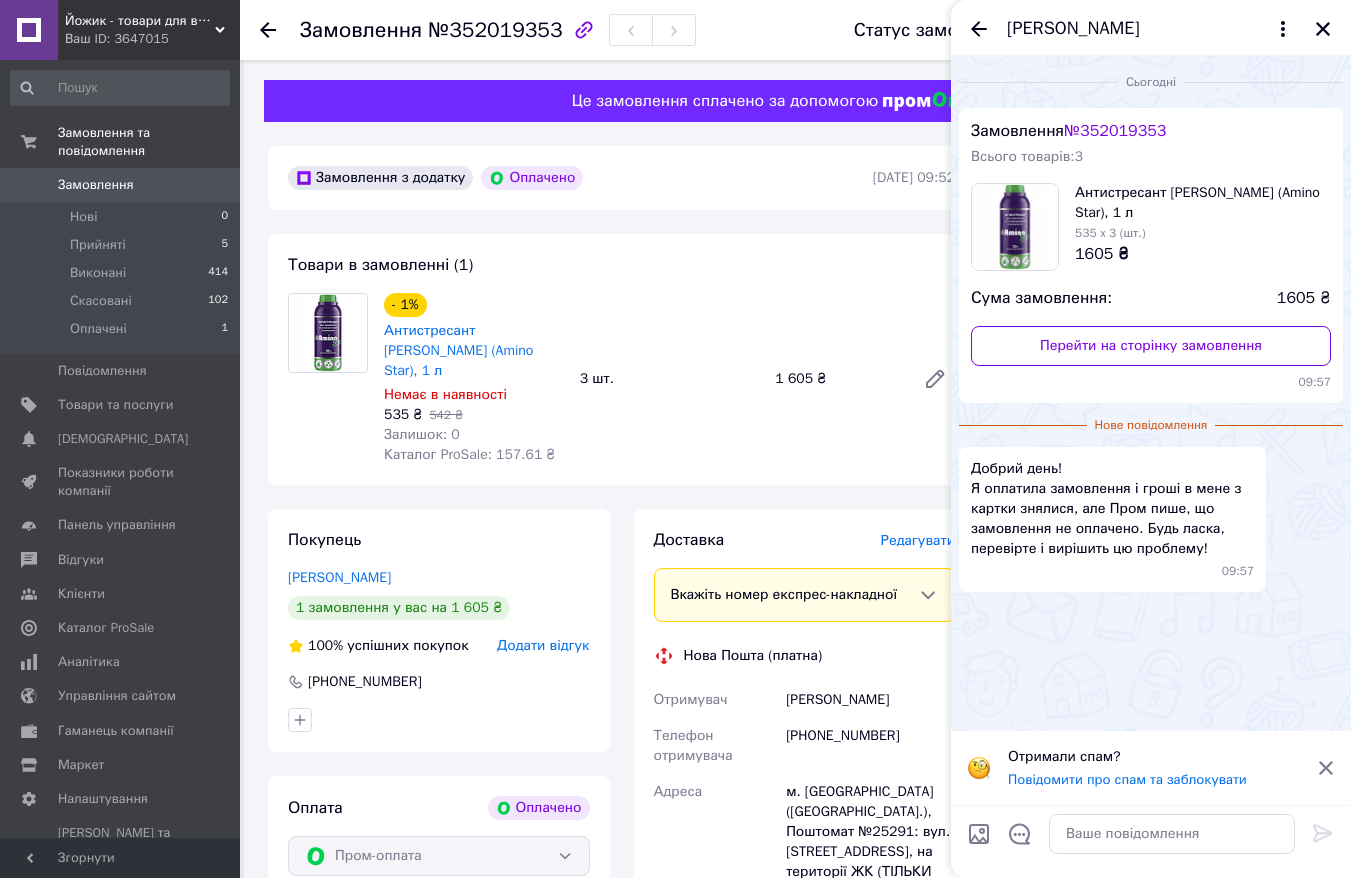 click 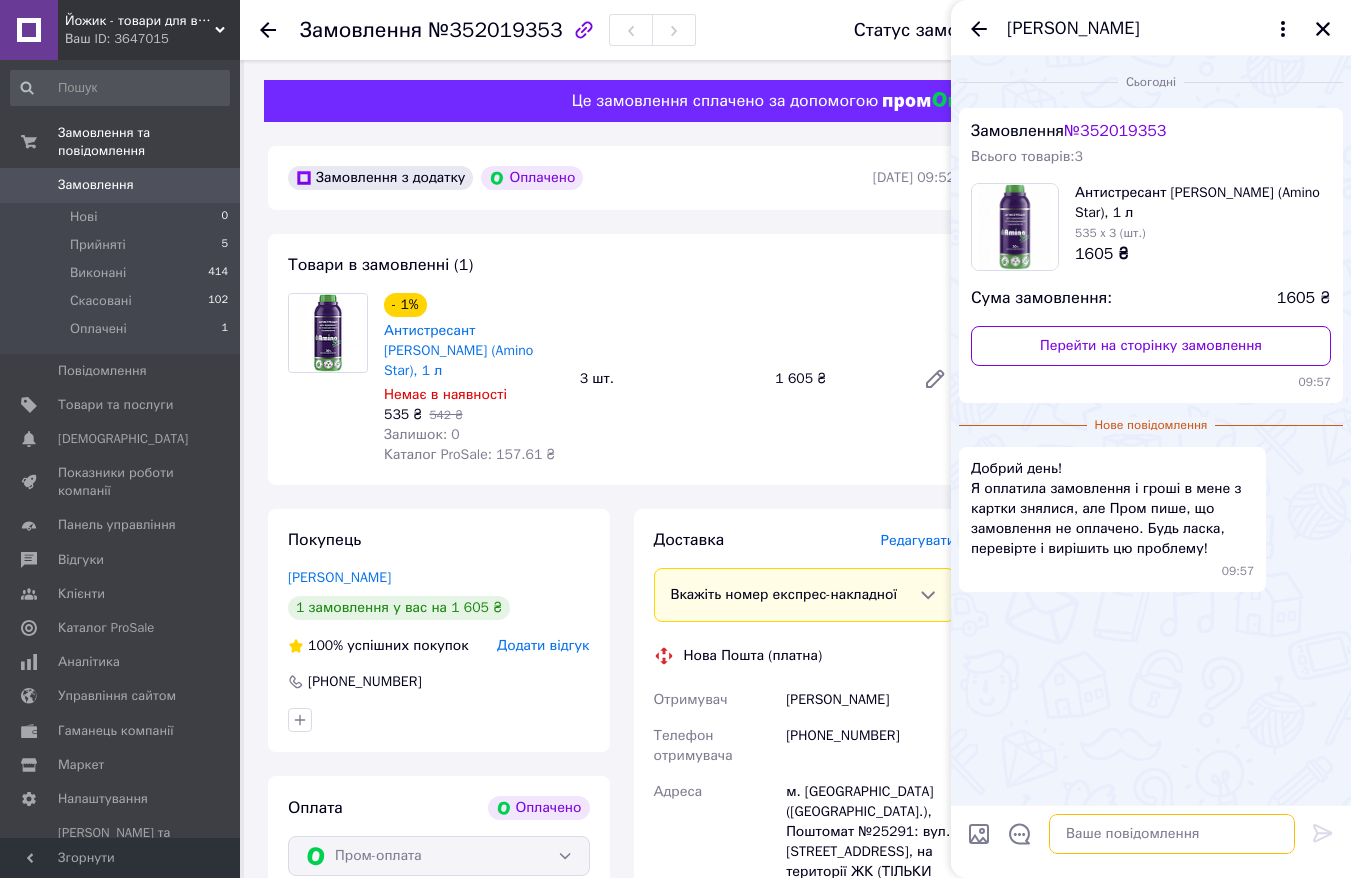 click at bounding box center (1172, 834) 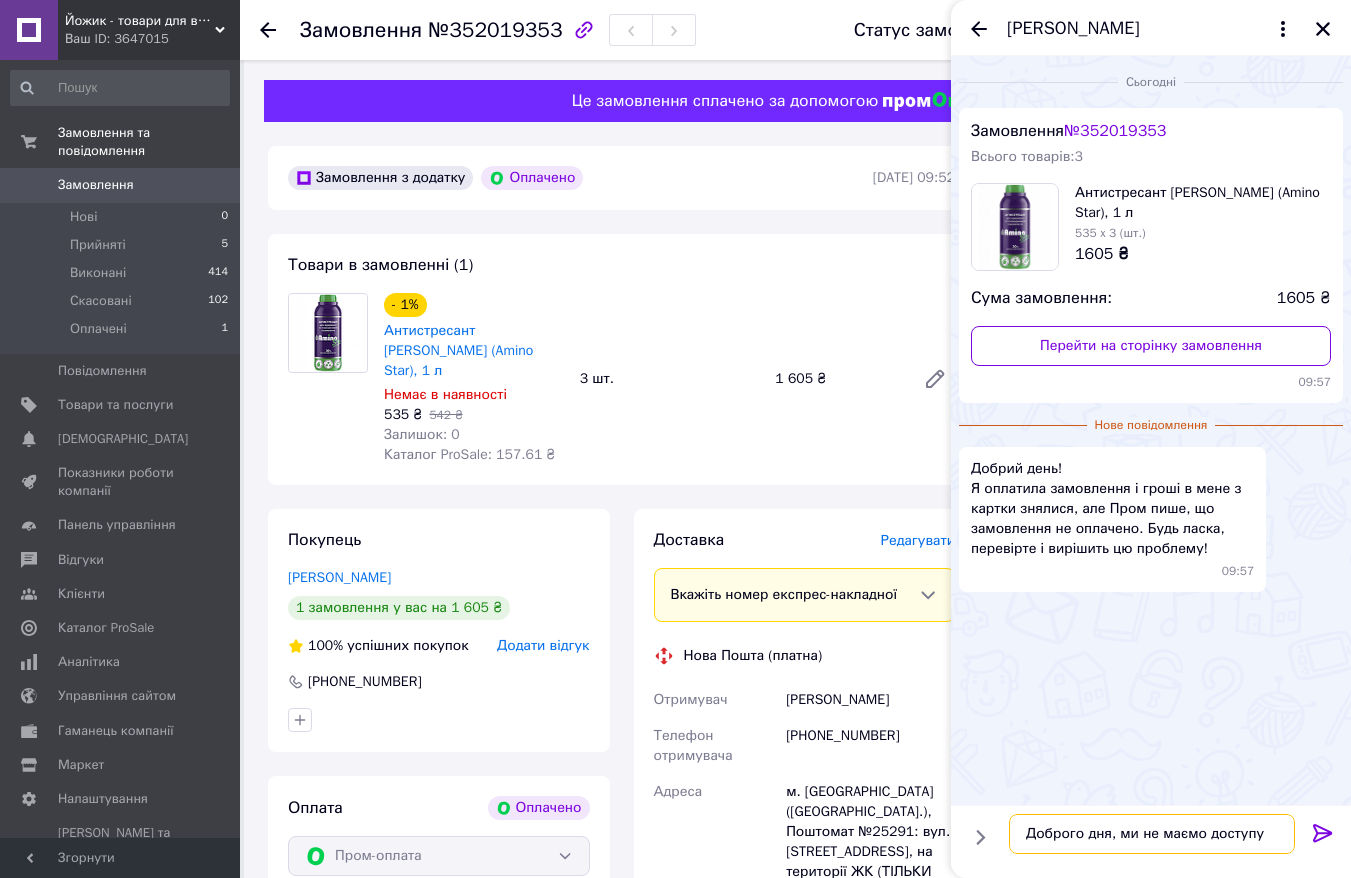 click on "Доброго дня, ми не маємо доступу" at bounding box center [1152, 834] 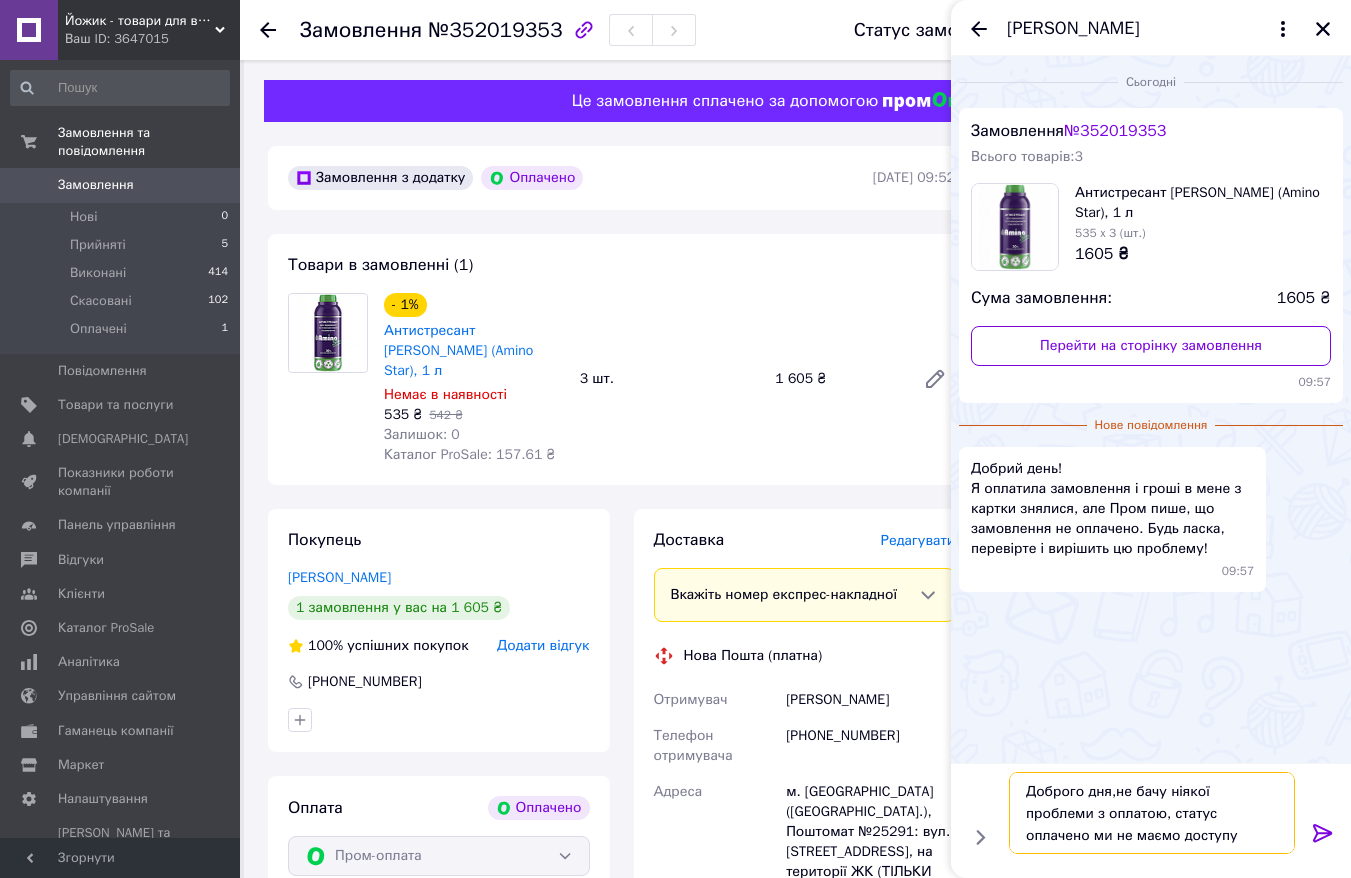 click on "Доброго дня,не бачу ніякої проблеми з оплатою, статус оплачено ми не маємо доступу" at bounding box center (1152, 813) 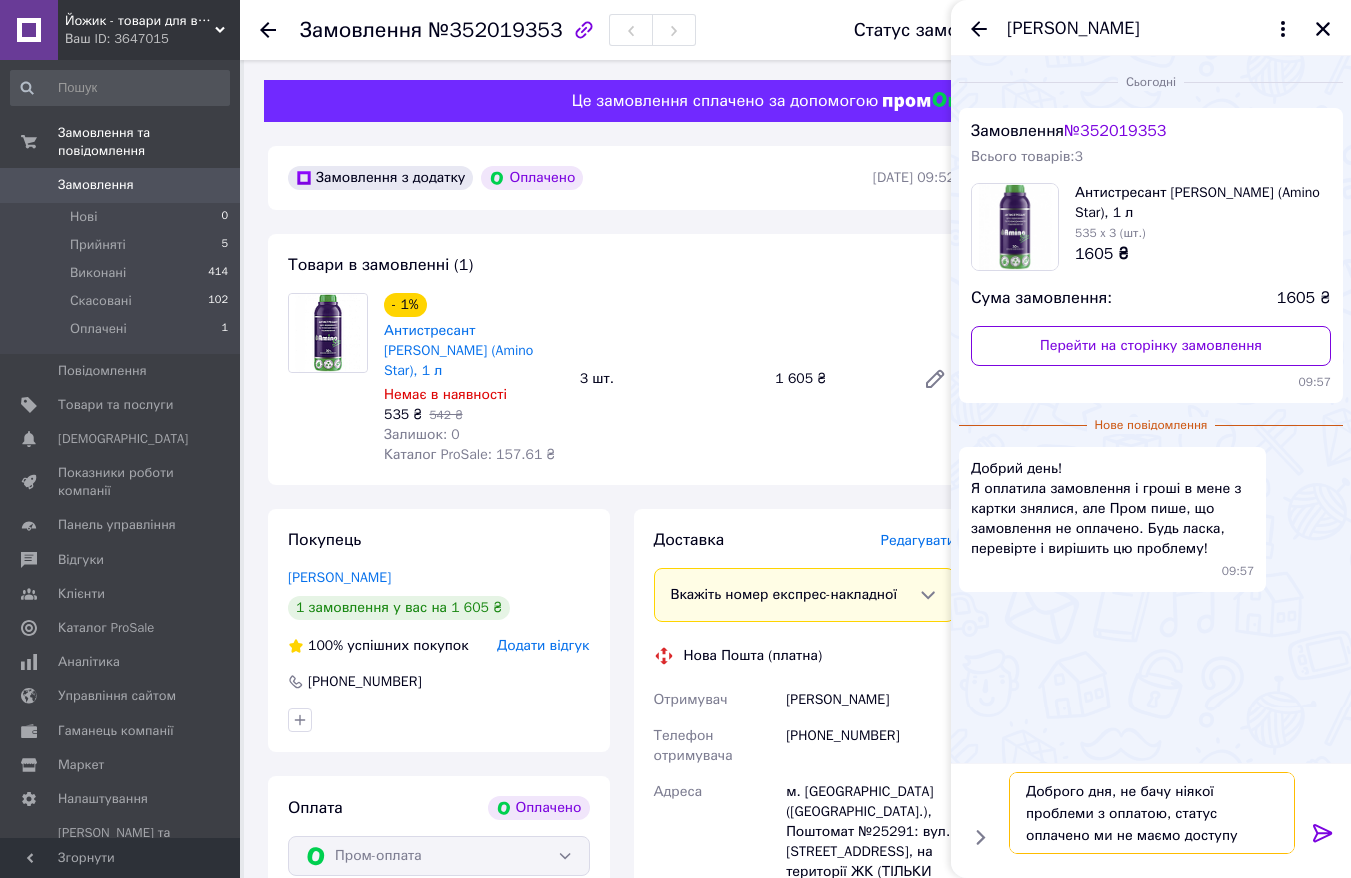 click on "Доброго дня, не бачу ніякої проблеми з оплатою, статус оплачено ми не маємо доступу" at bounding box center [1152, 813] 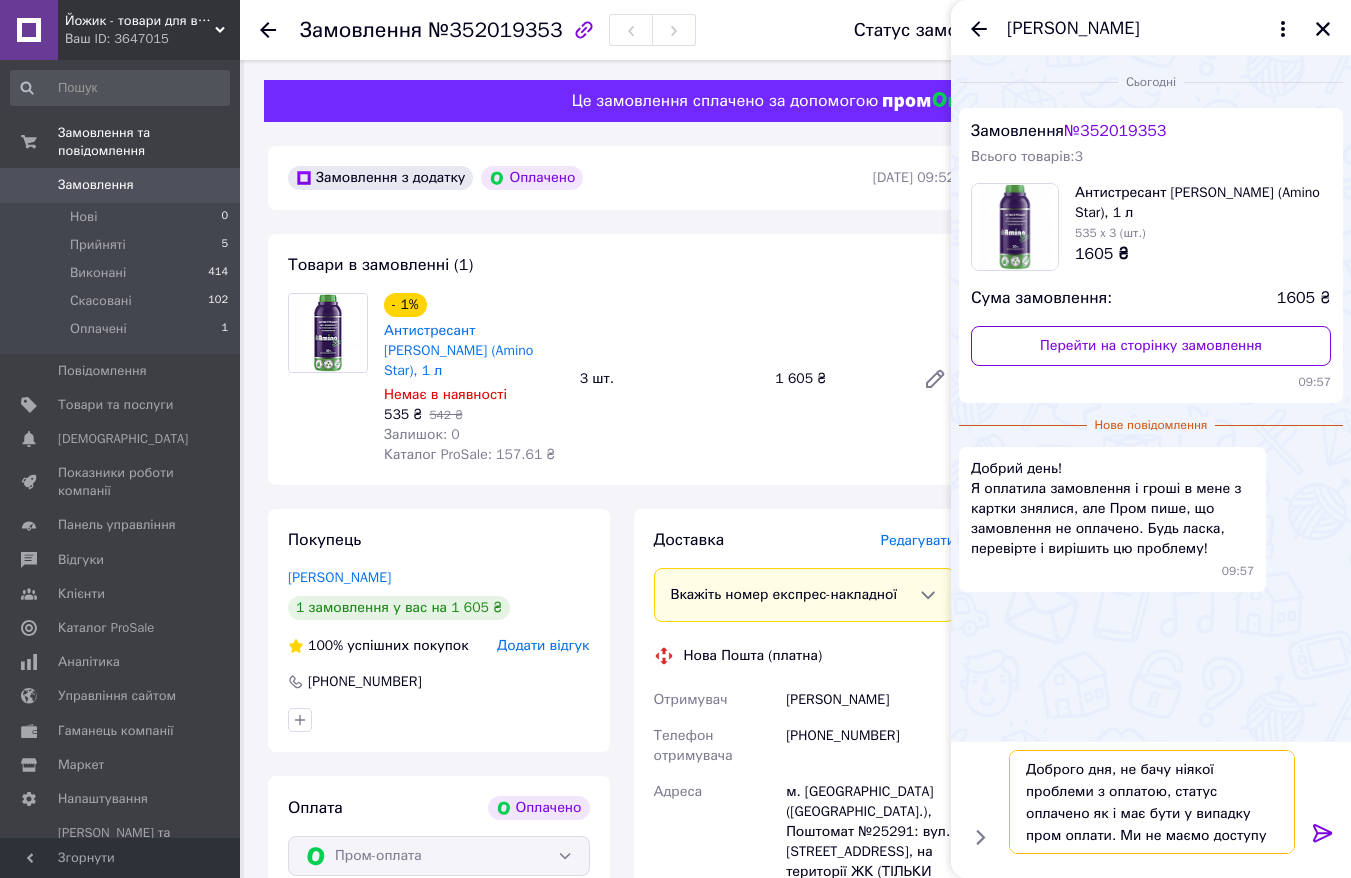 click on "Доброго дня, не бачу ніякої проблеми з оплатою, статус оплачено як і має бути у випадку пром оплати. Ми не маємо доступу" at bounding box center [1152, 802] 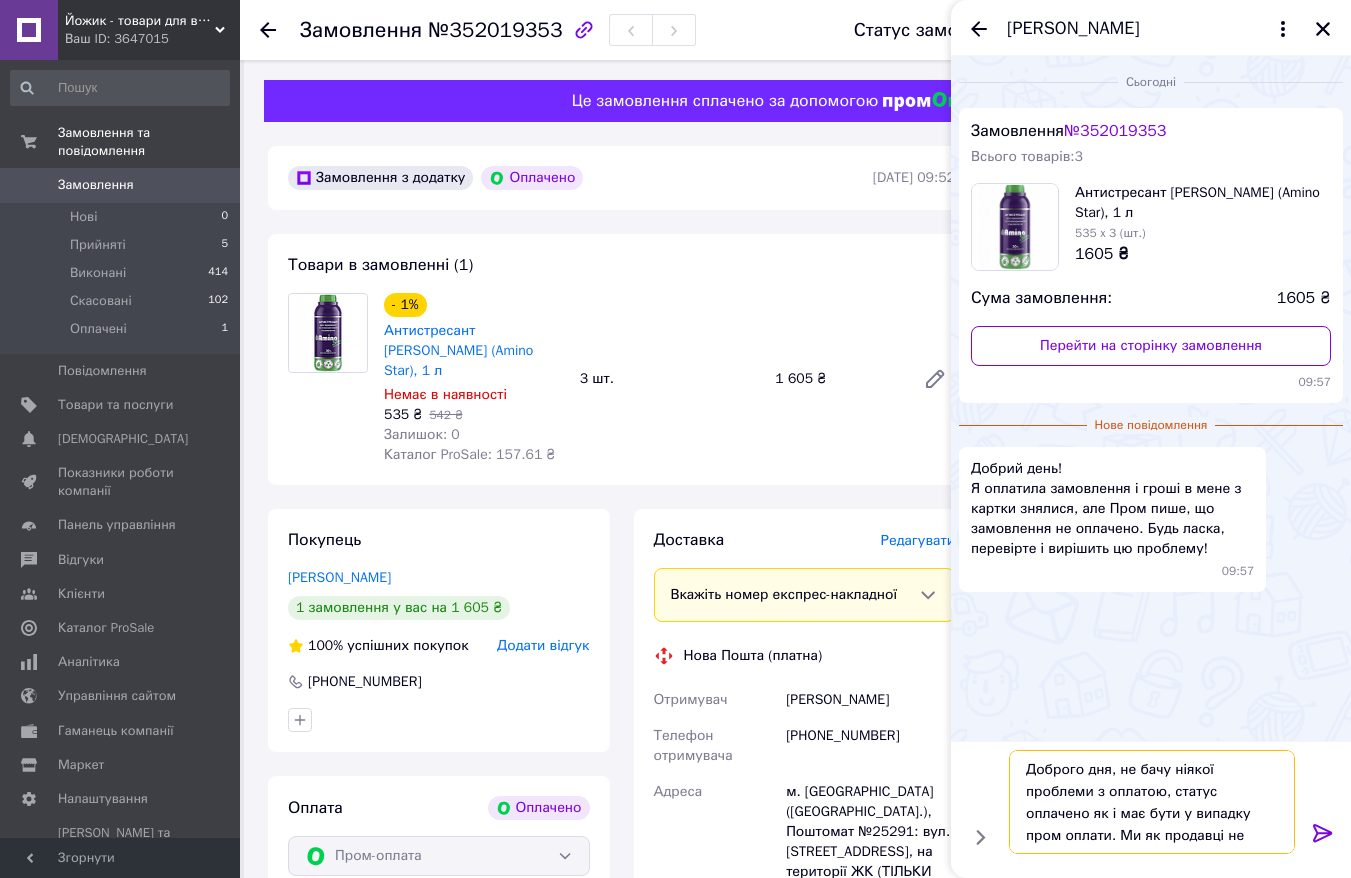 click on "Доброго дня, не бачу ніякої проблеми з оплатою, статус оплачено як і має бути у випадку пром оплати. Ми як продавці не маємо доступу" at bounding box center [1152, 802] 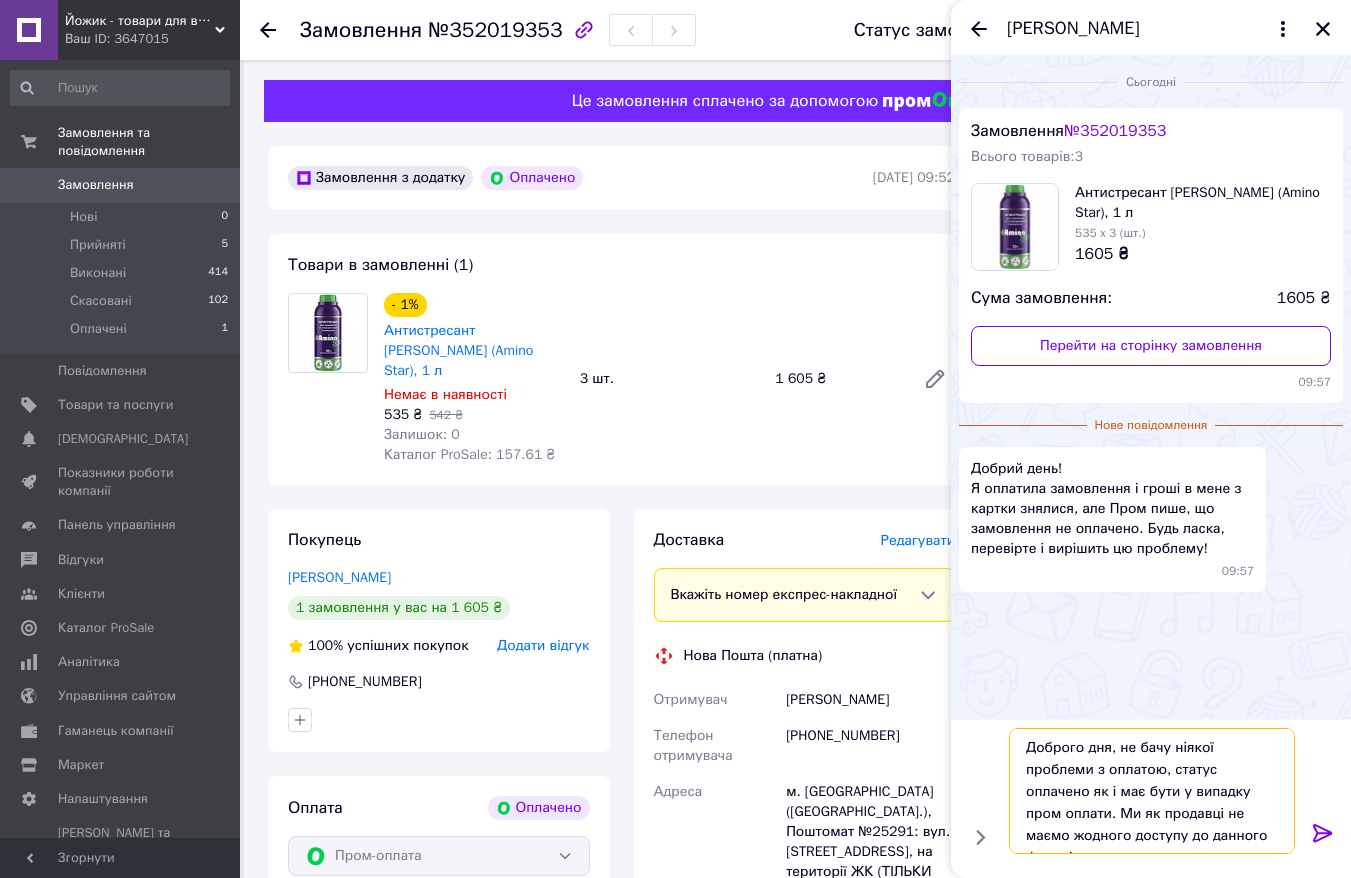 click on "Доброго дня, не бачу ніякої проблеми з оплатою, статус оплачено як і має бути у випадку пром оплати. Ми як продавці не маємо жодного доступу до данного функцірналу" at bounding box center (1152, 791) 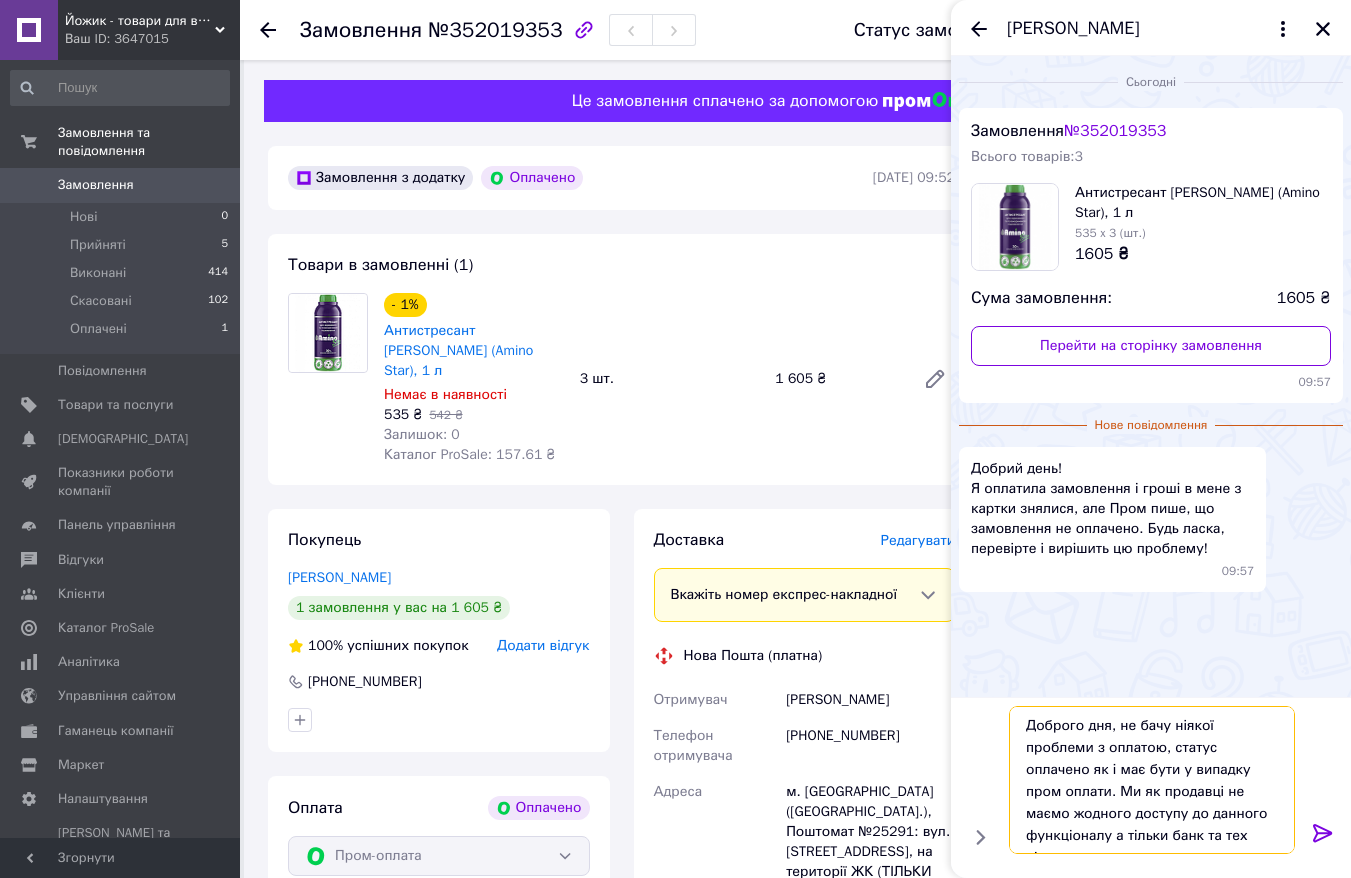 type on "Доброго дня, не бачу ніякої проблеми з оплатою, статус оплачено як і має бути у випадку пром оплати. Ми як продавці не маємо жодного доступу до данного функціоналу а тільки банк та тех підтримка пром юа" 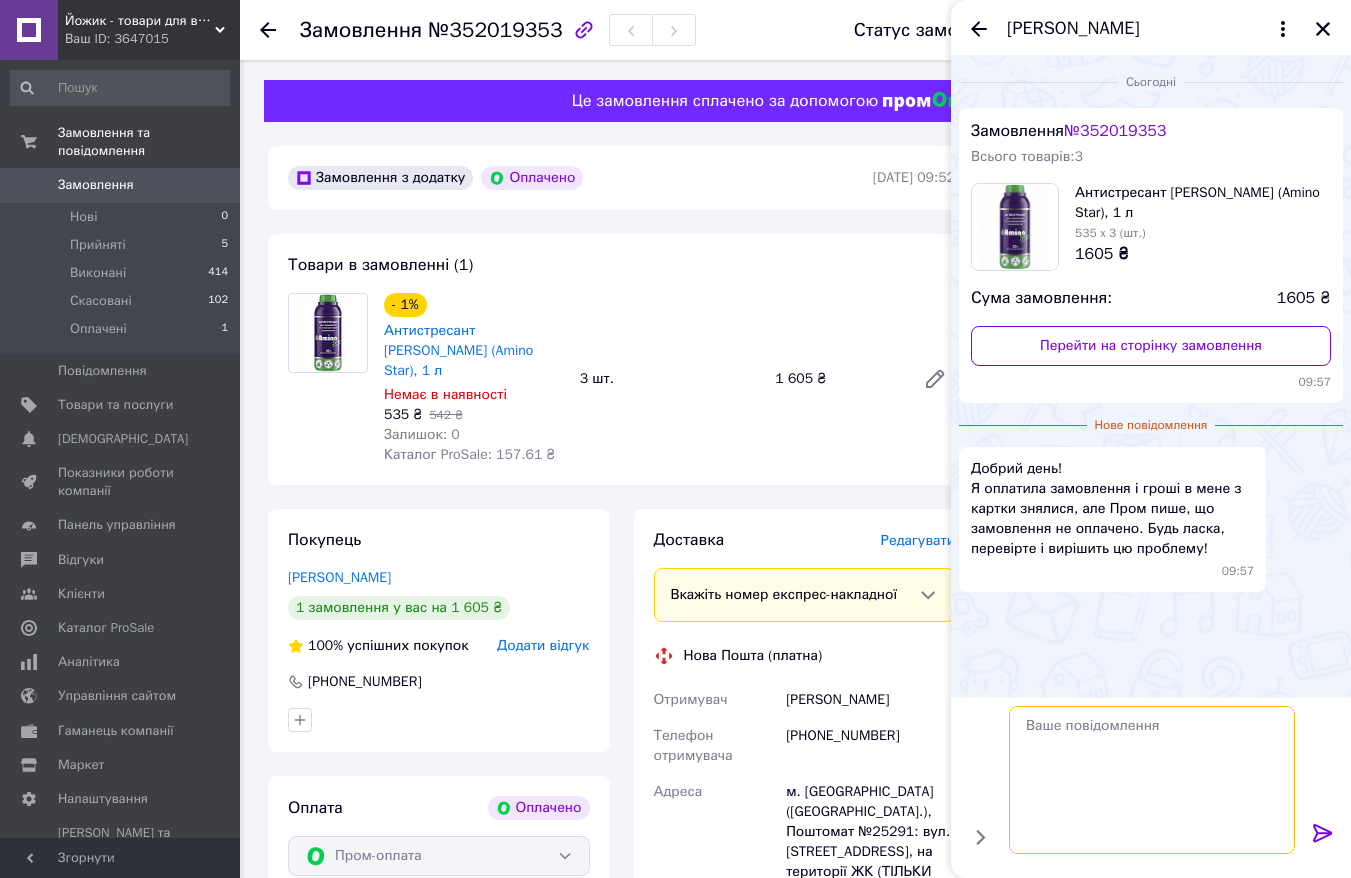 scroll, scrollTop: 0, scrollLeft: 0, axis: both 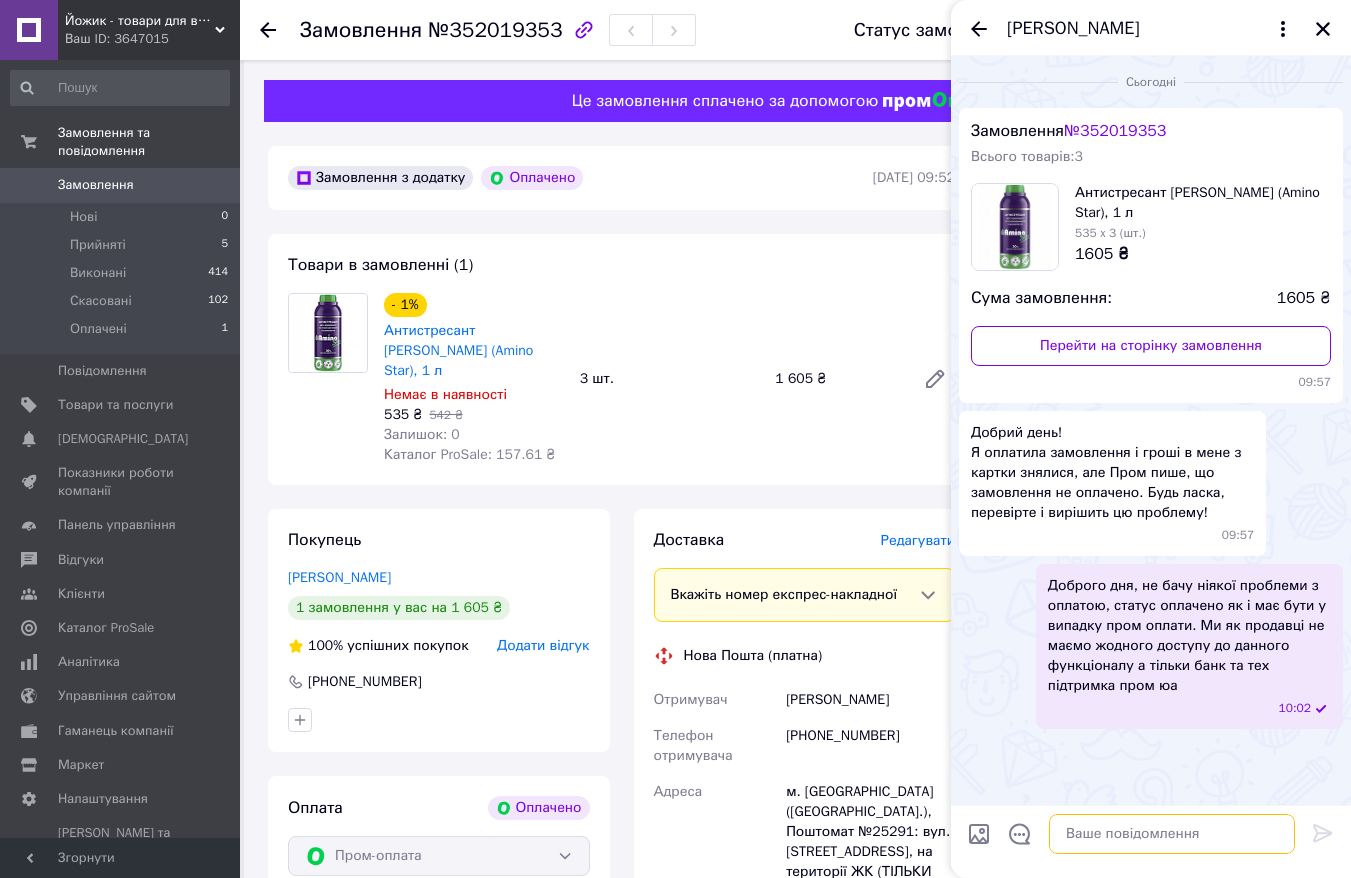 type on "З" 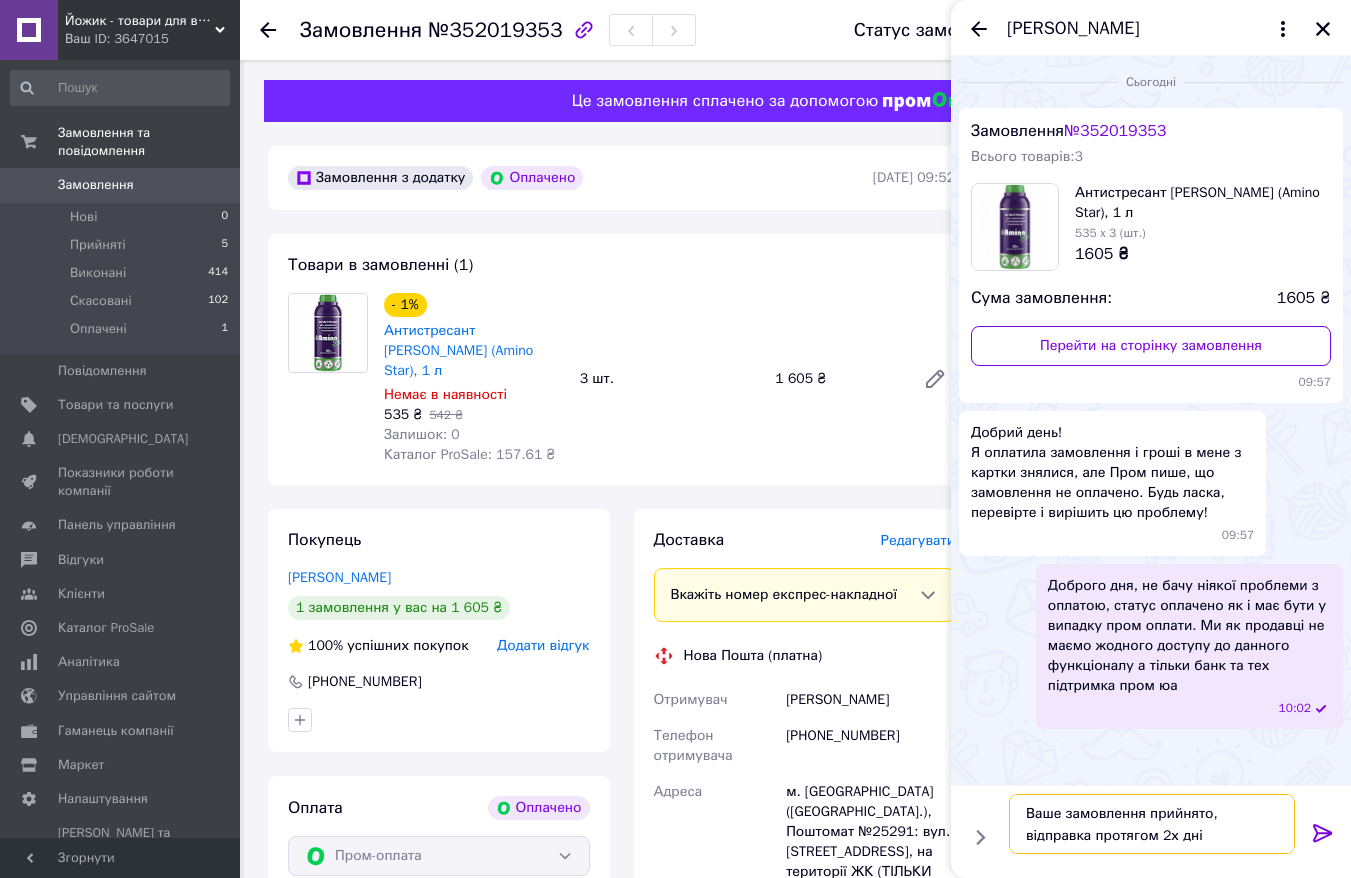 type on "Ваше замовлення прийнято, відправка протягом 2х днів" 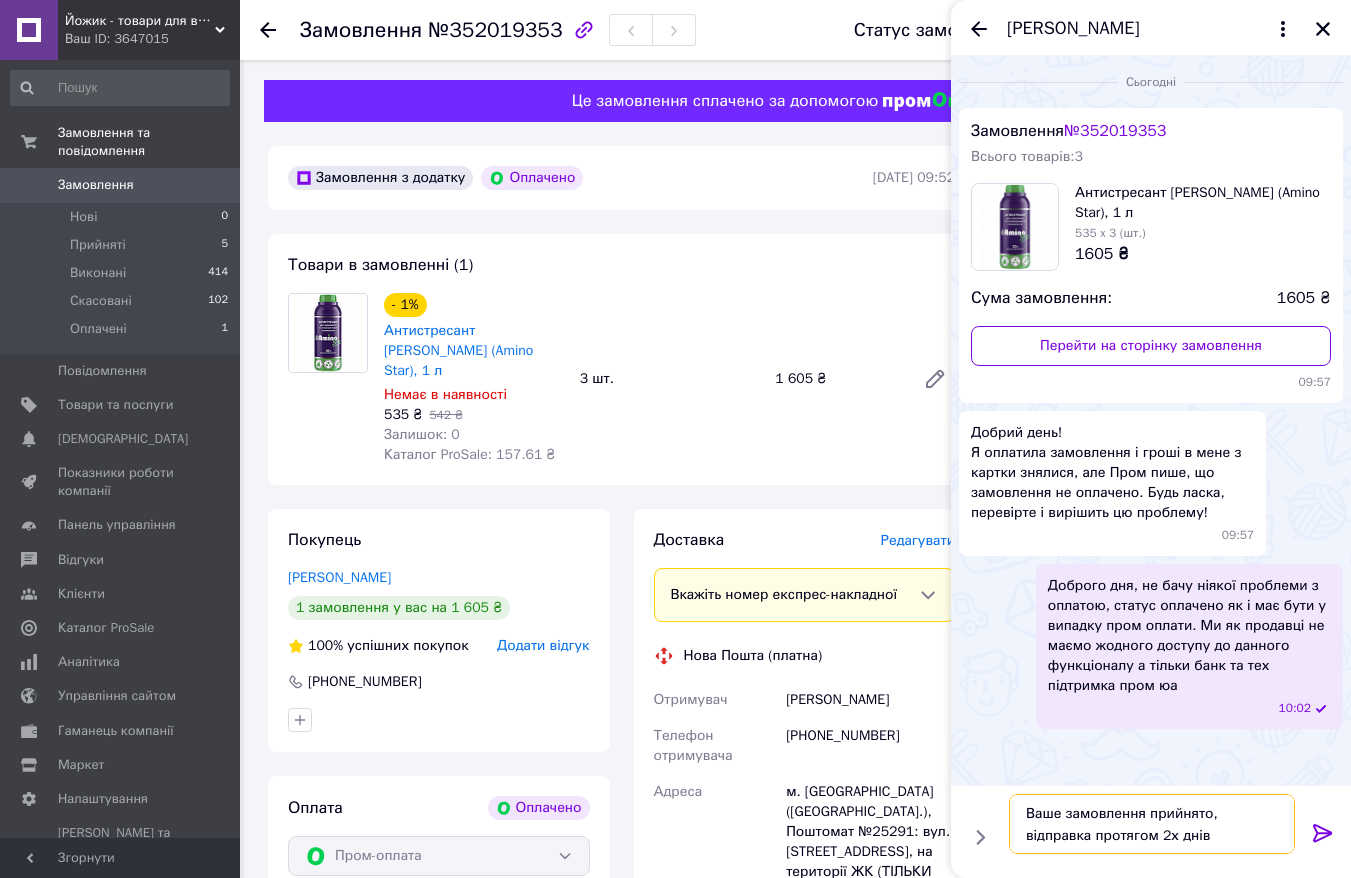 type 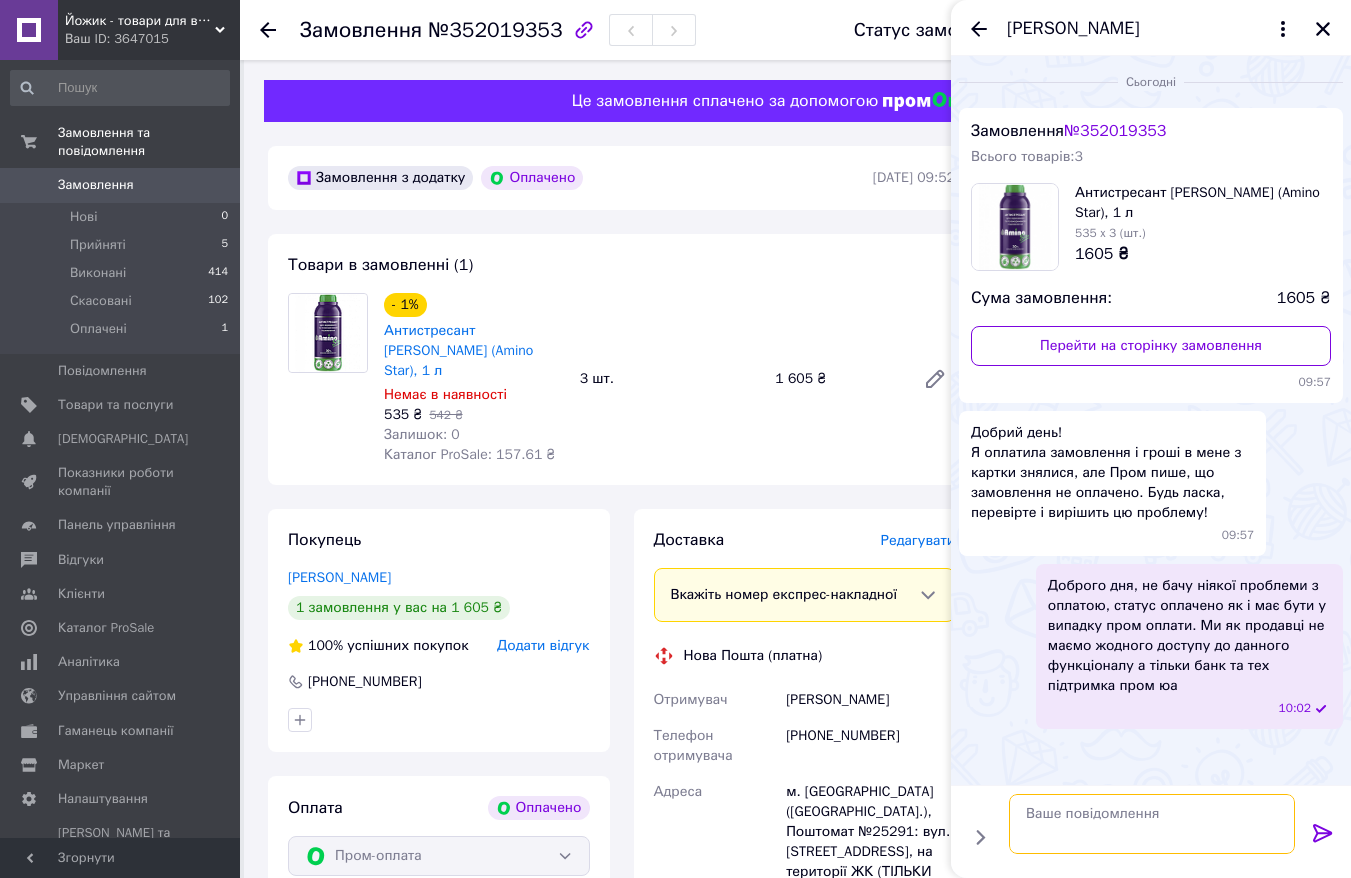 scroll, scrollTop: 25, scrollLeft: 0, axis: vertical 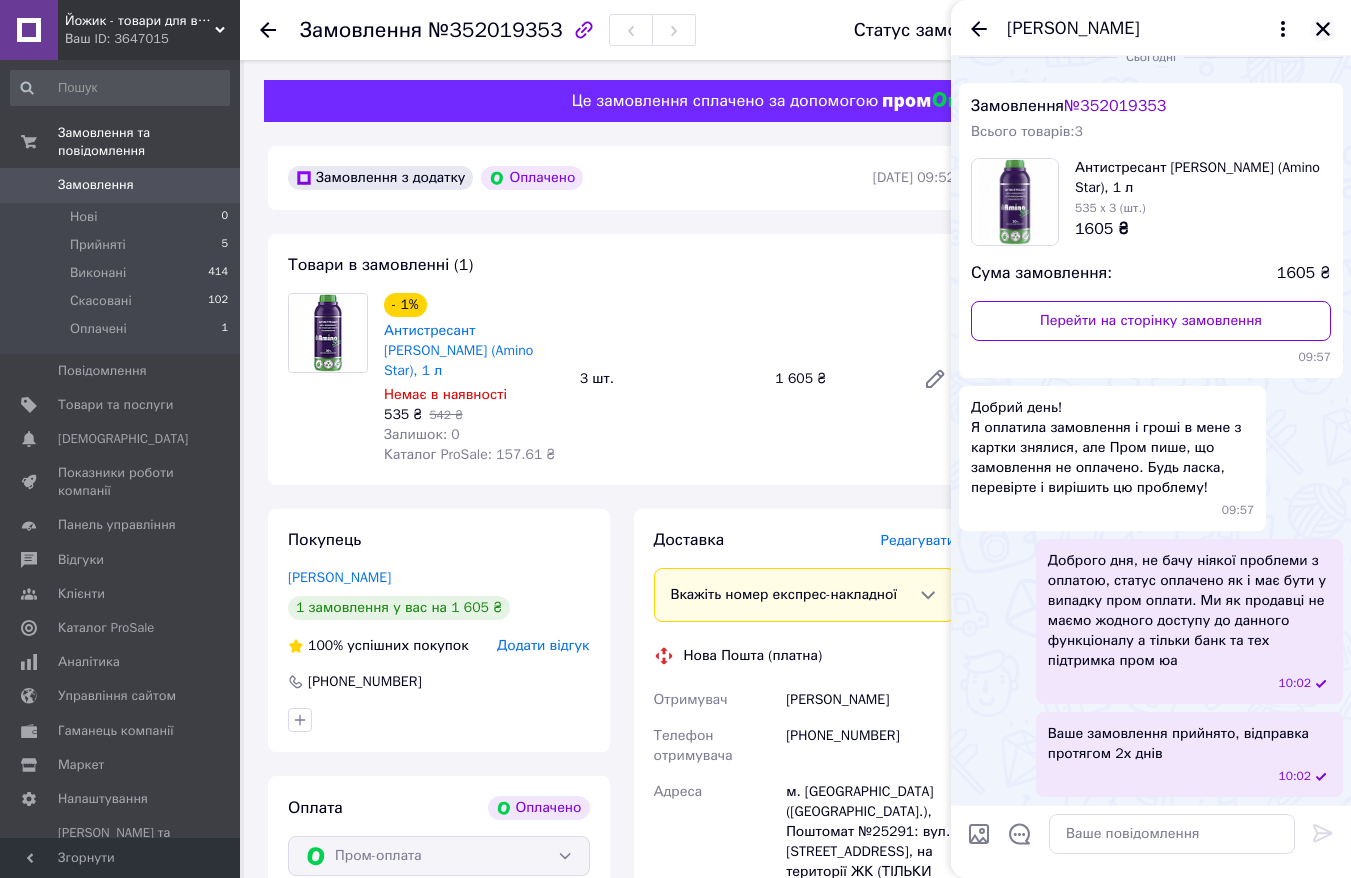 click 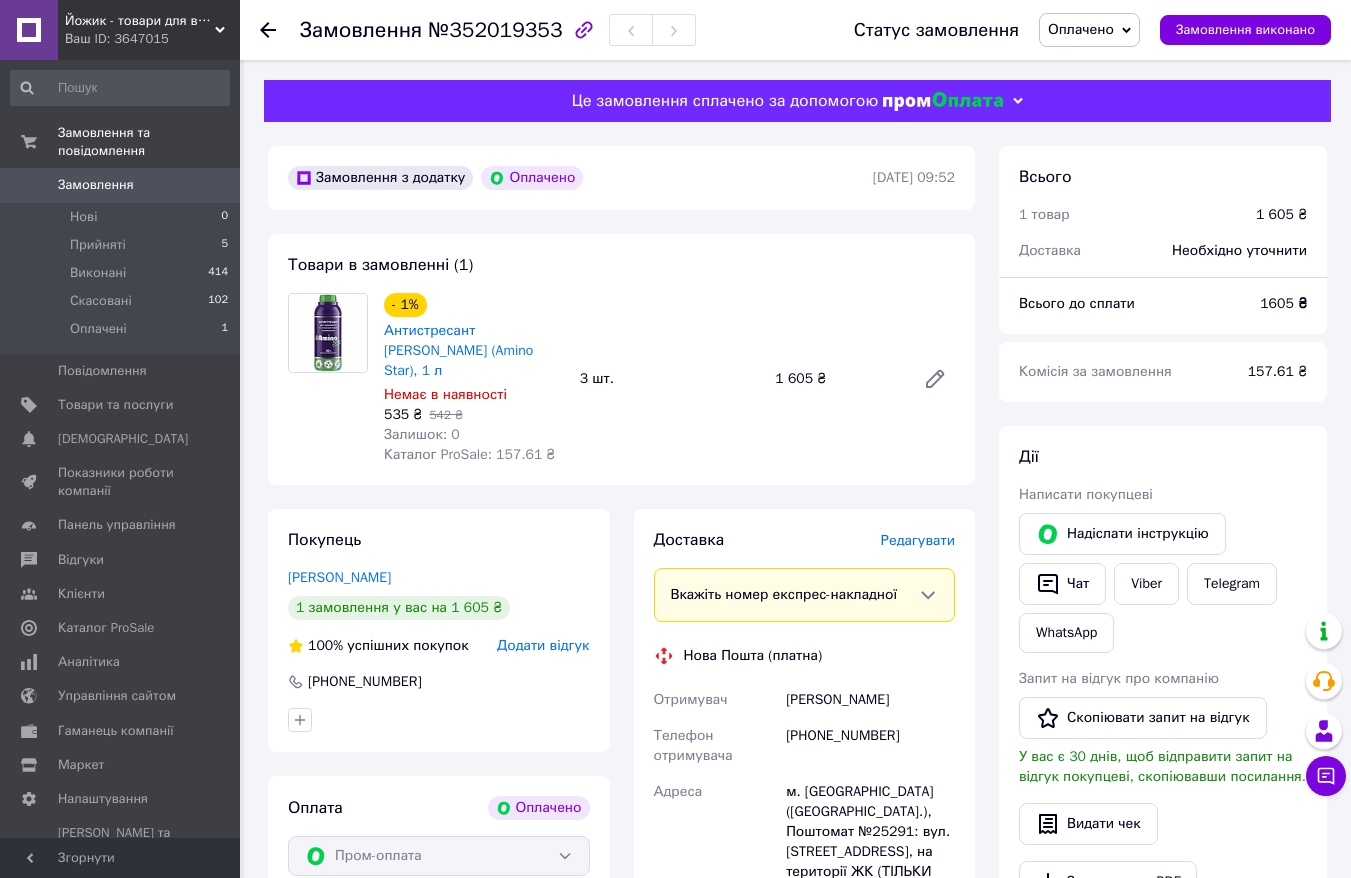 click 